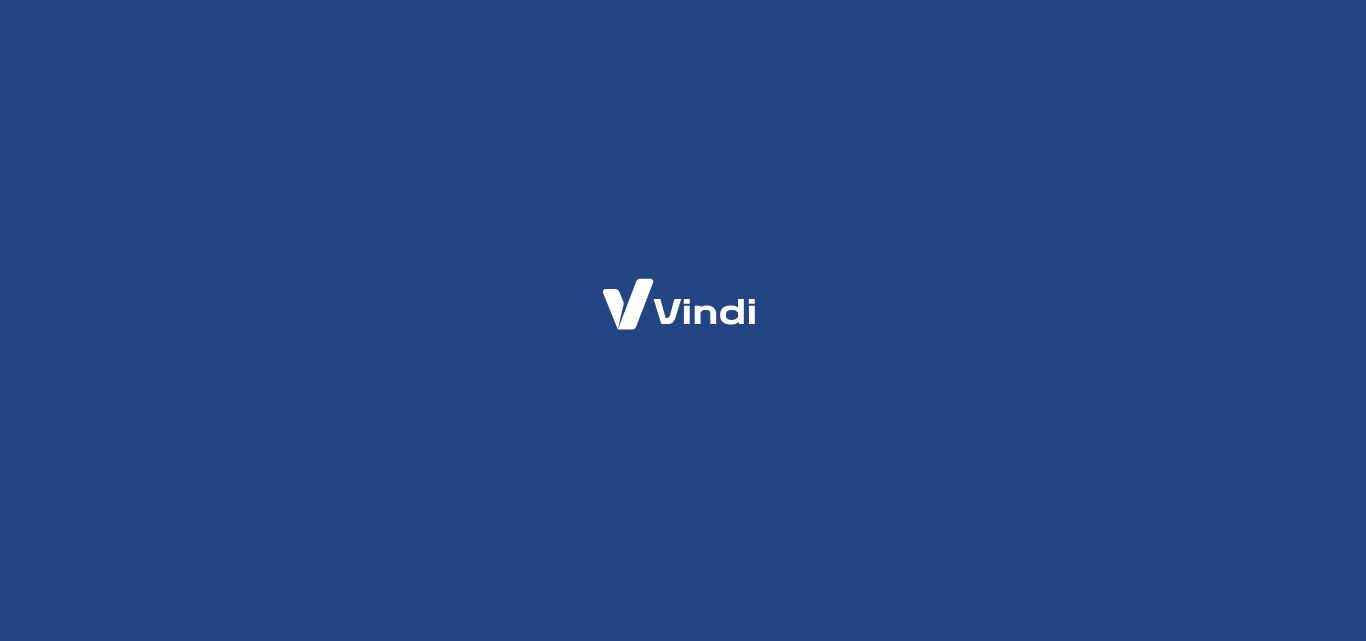 scroll, scrollTop: 0, scrollLeft: 0, axis: both 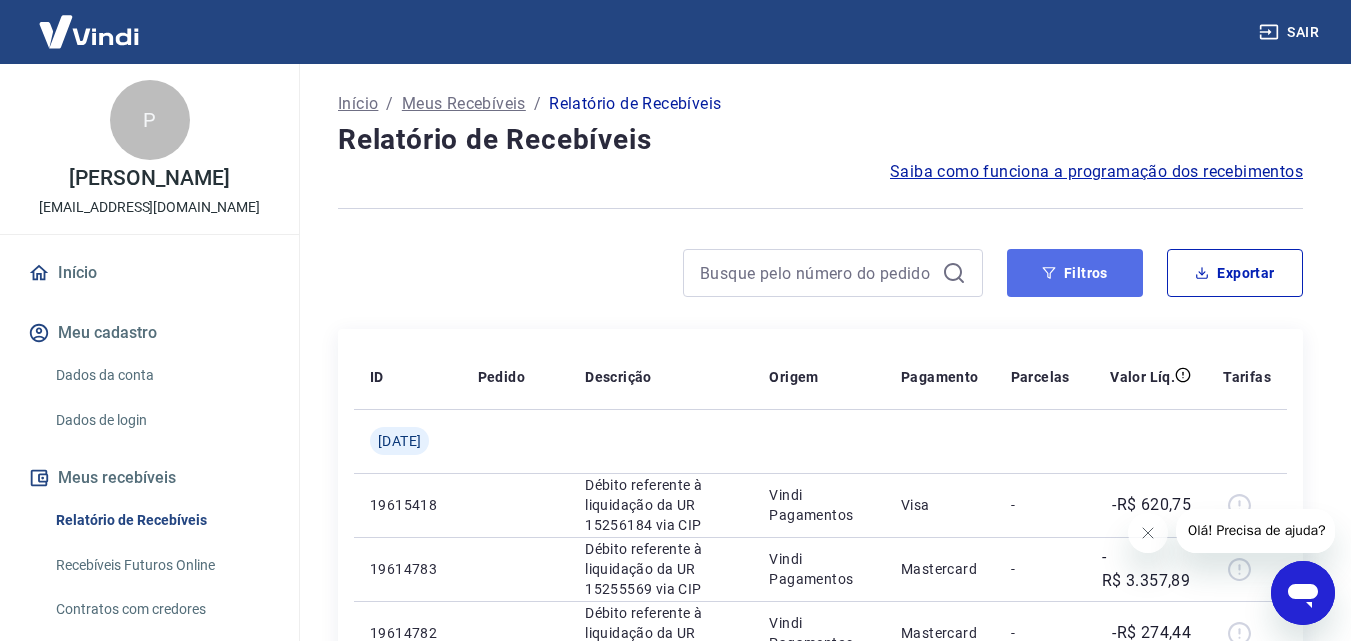click on "Filtros" at bounding box center [1075, 273] 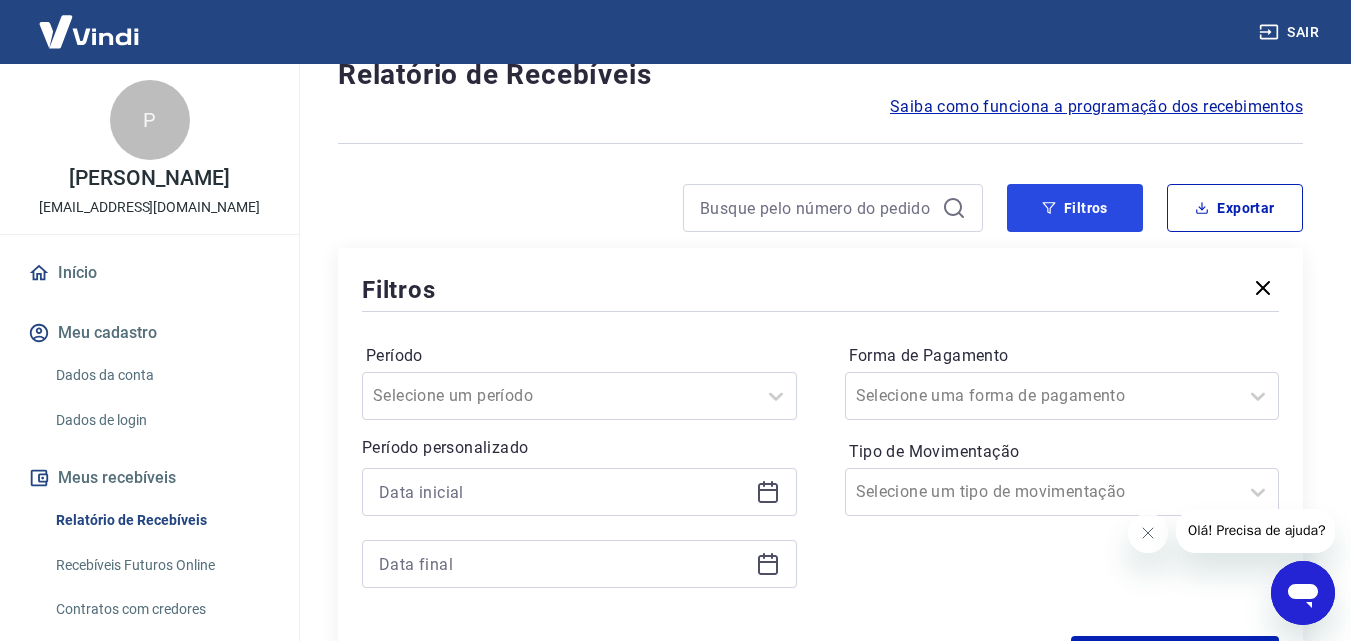 scroll, scrollTop: 100, scrollLeft: 0, axis: vertical 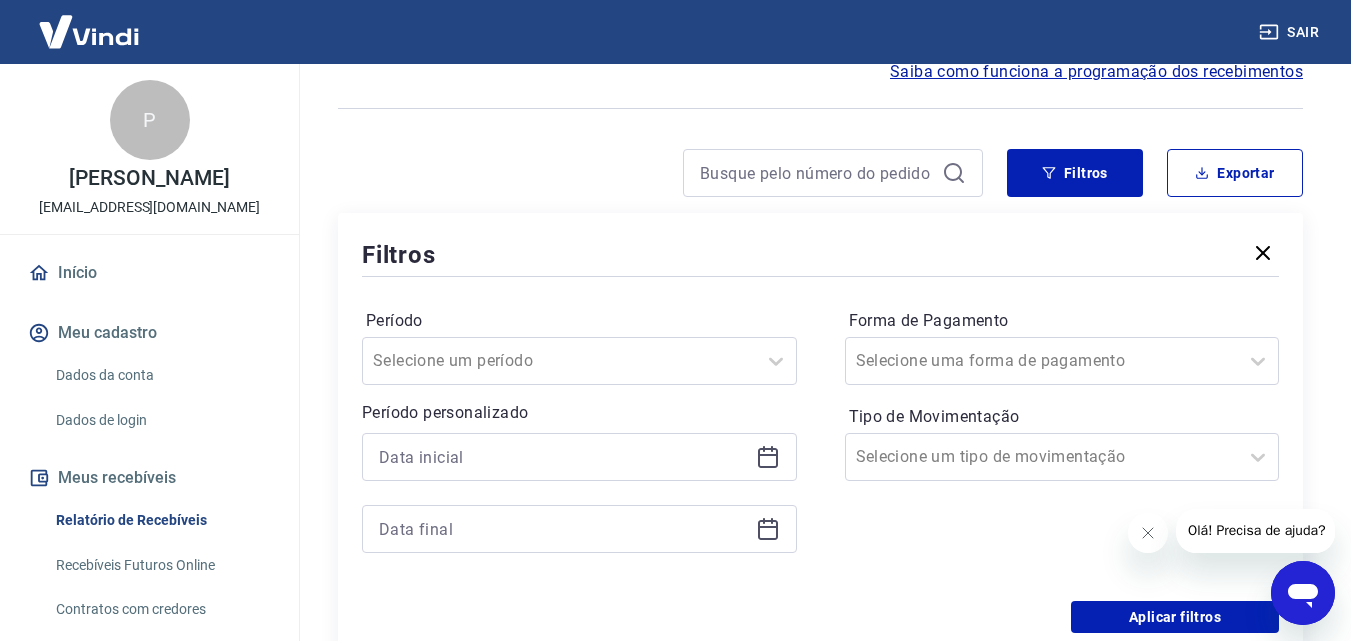 click 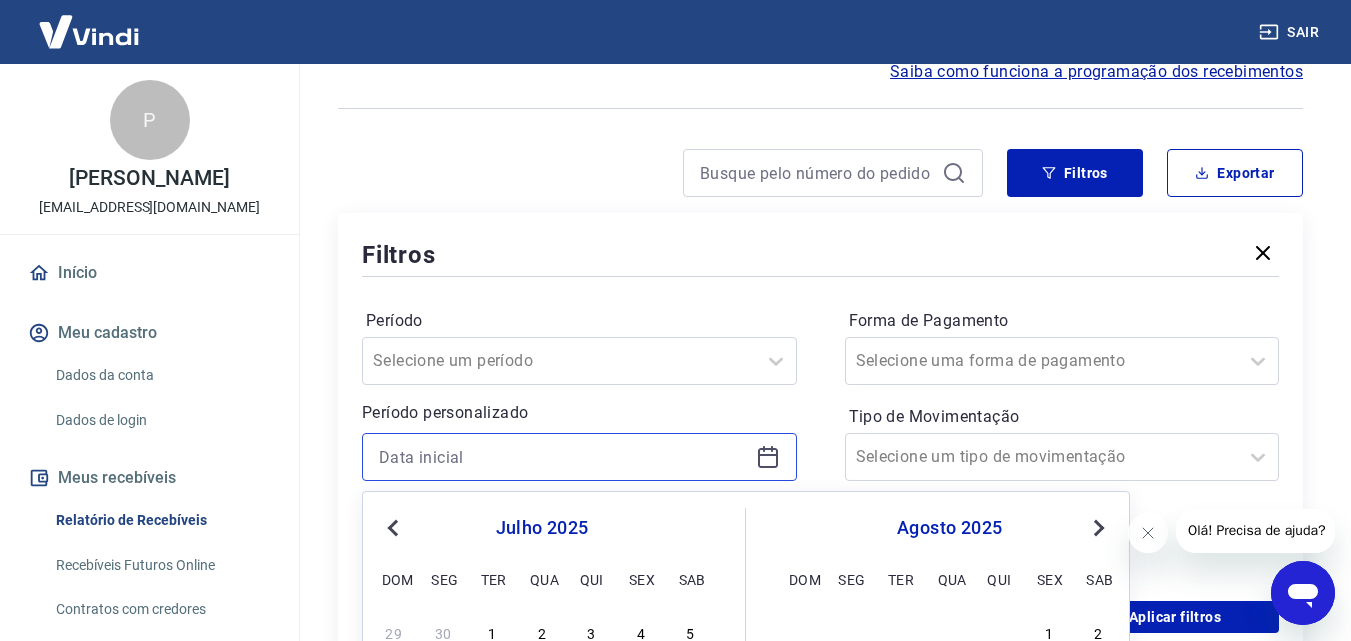 scroll, scrollTop: 400, scrollLeft: 0, axis: vertical 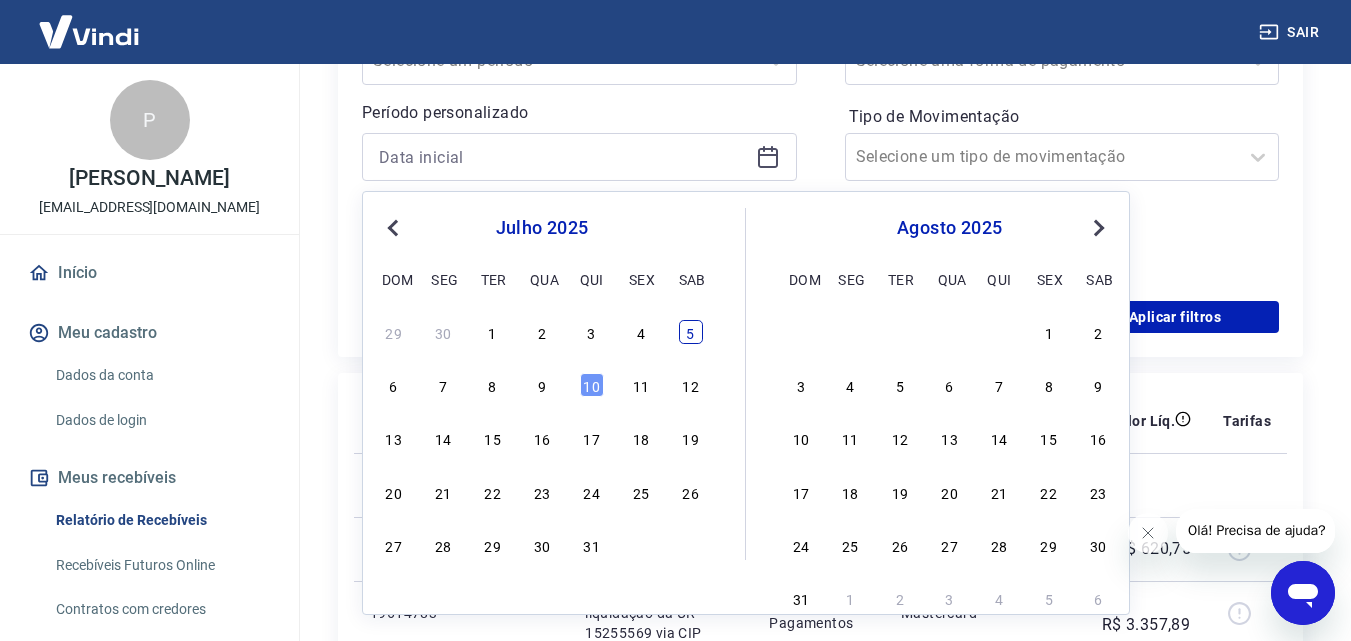 click on "5" at bounding box center [691, 332] 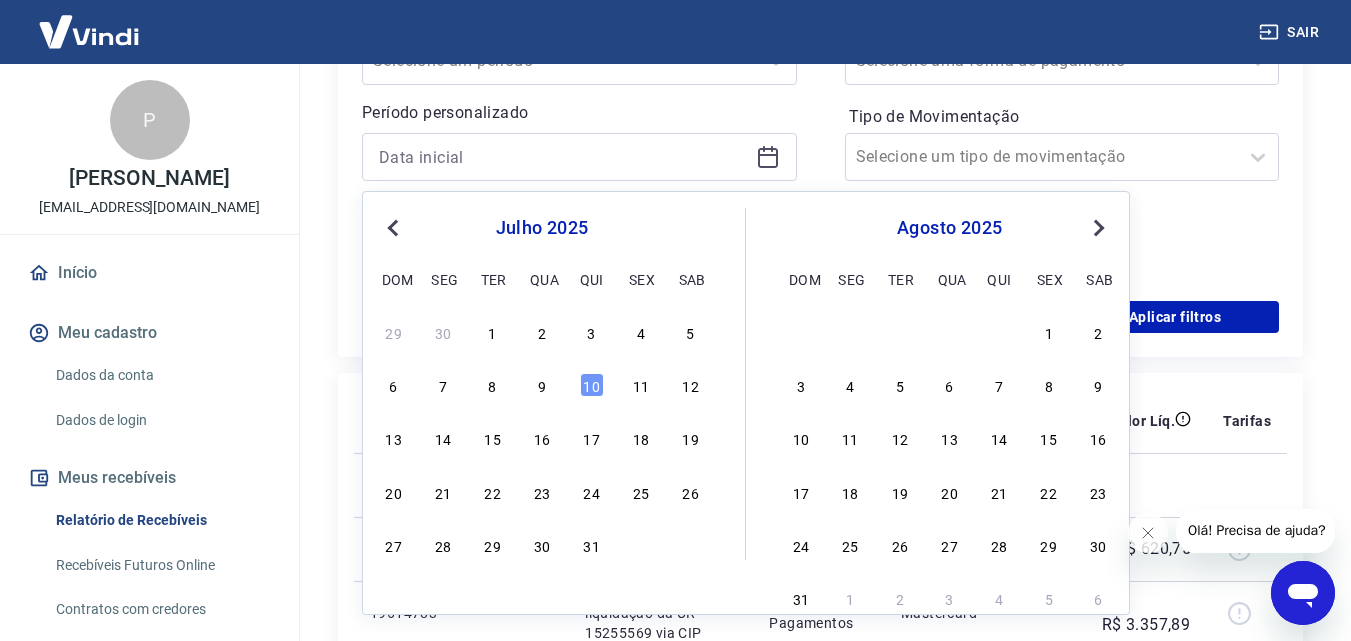 type on "[DATE]" 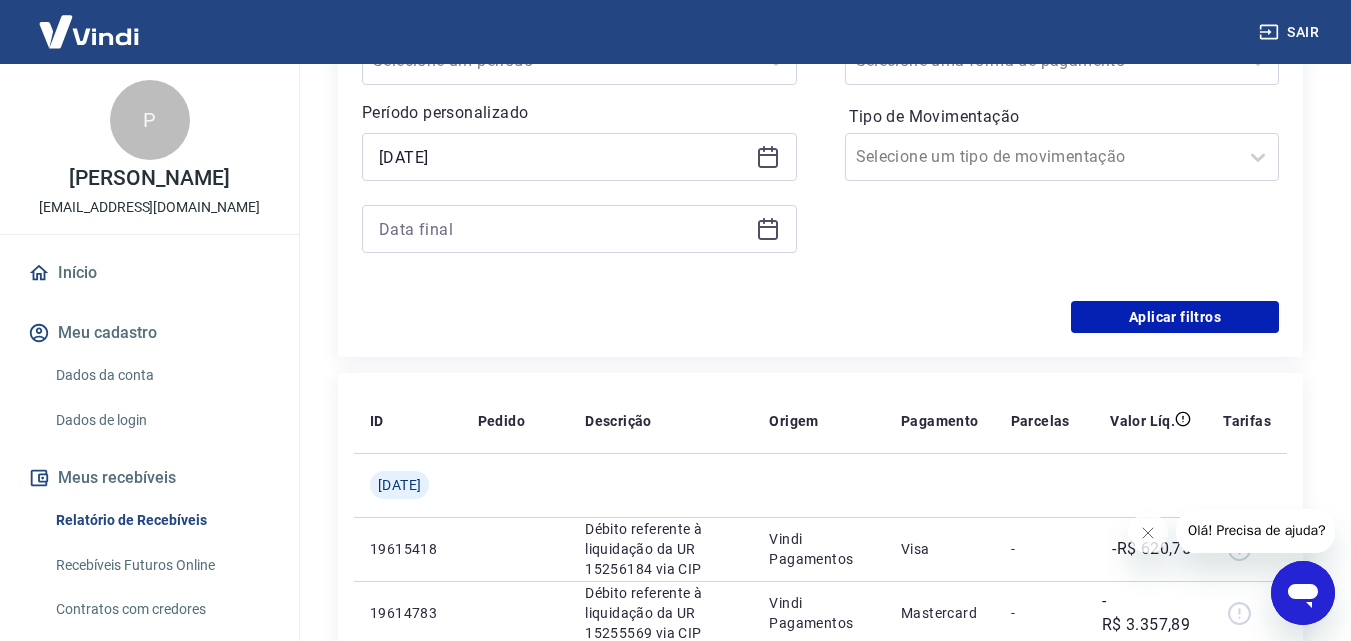 click 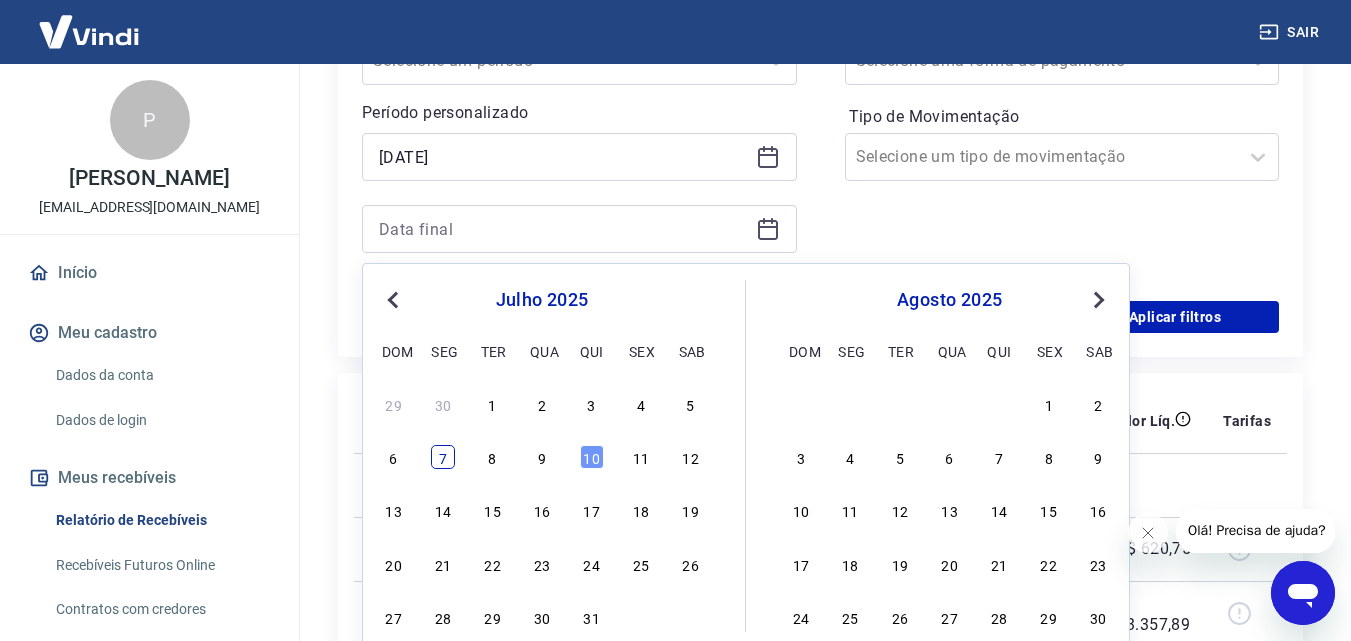 click on "7" at bounding box center [443, 457] 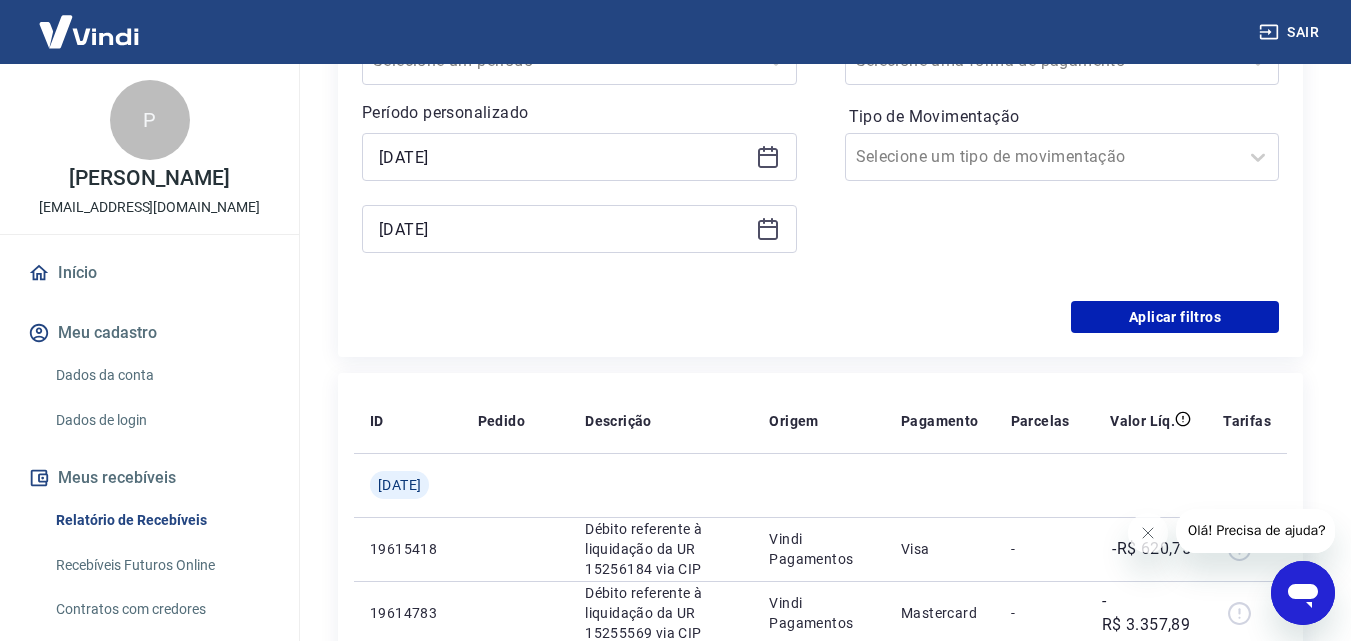 type on "[DATE]" 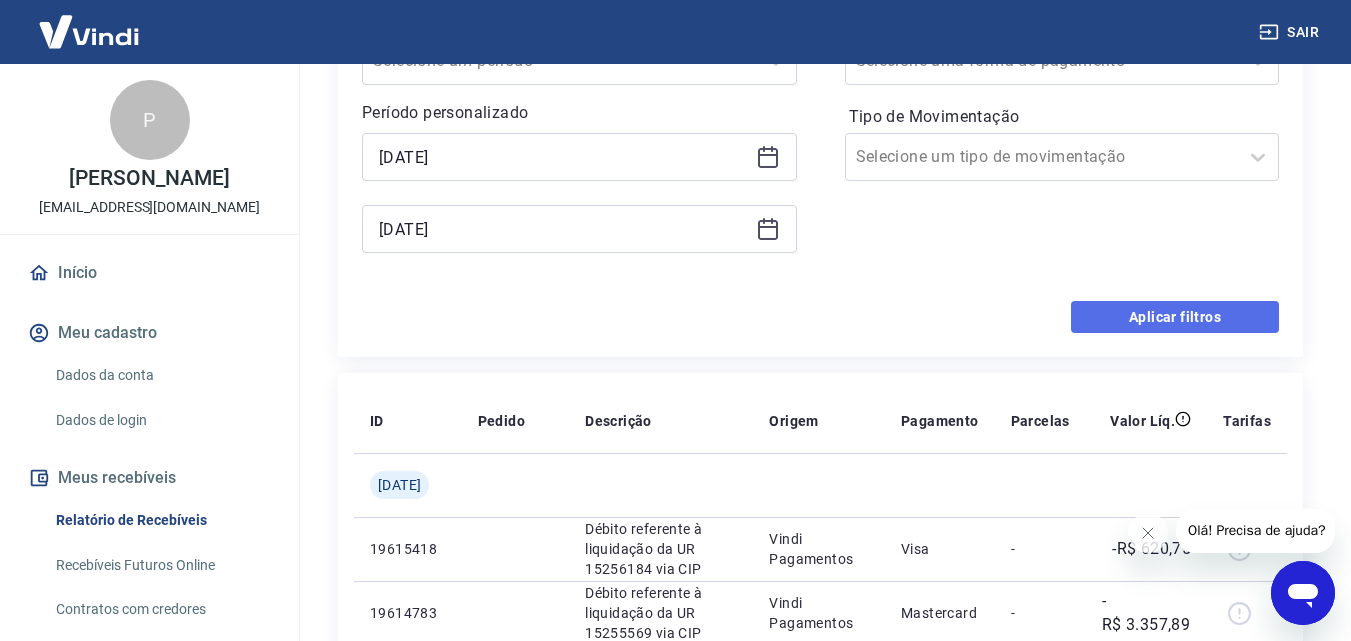 click on "Aplicar filtros" at bounding box center (1175, 317) 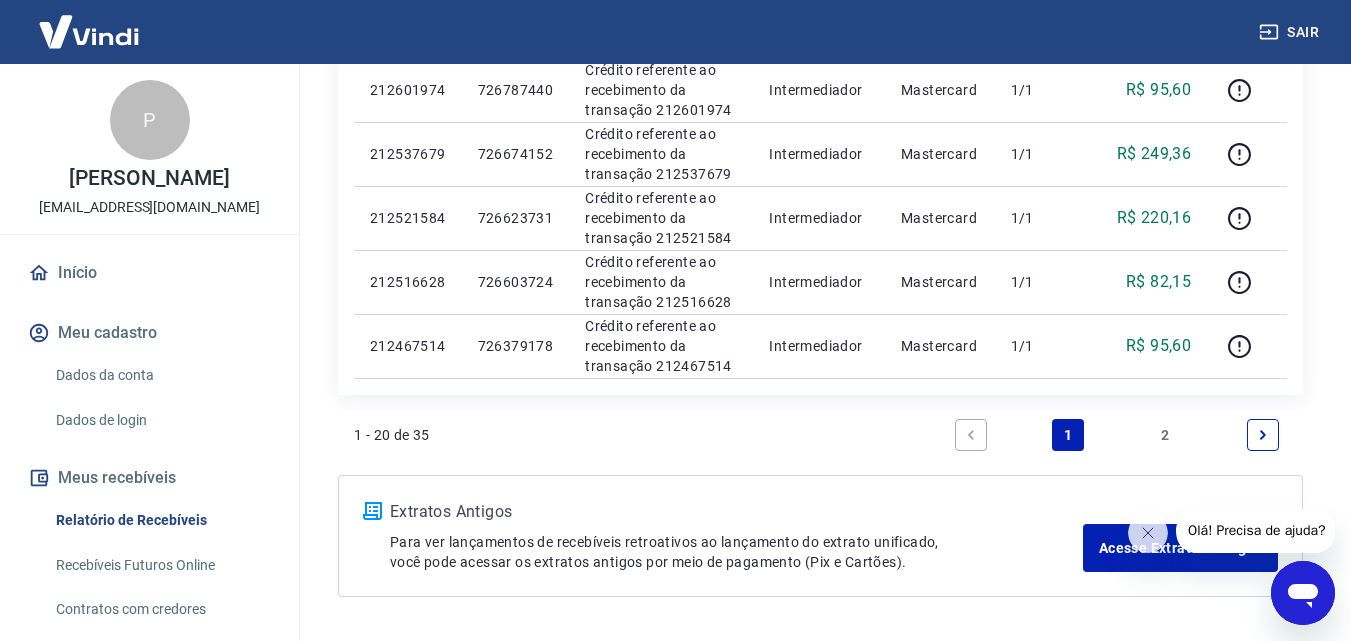 scroll, scrollTop: 1505, scrollLeft: 0, axis: vertical 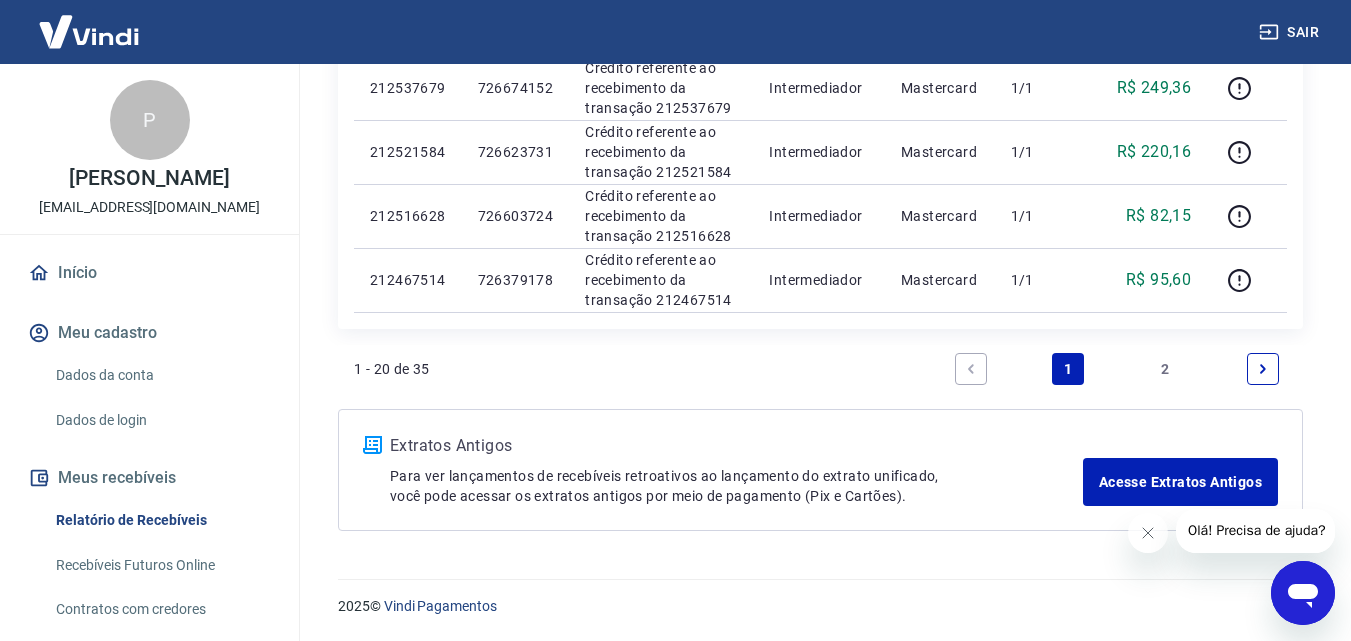 click 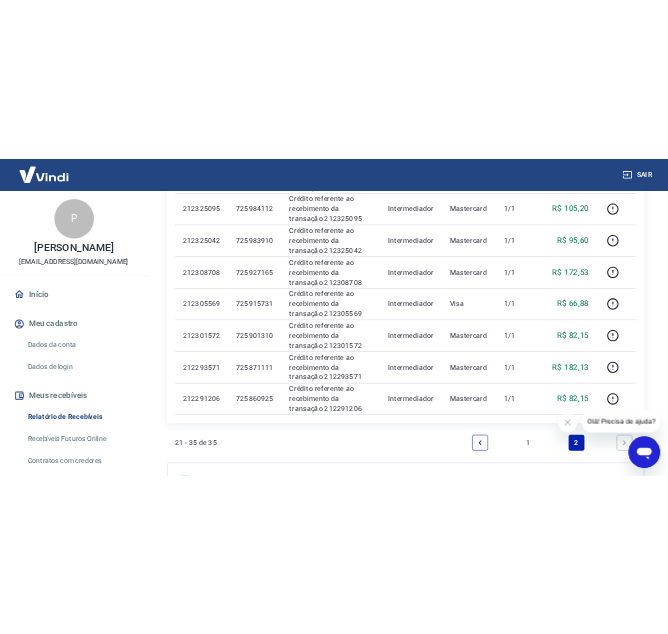 scroll, scrollTop: 921, scrollLeft: 0, axis: vertical 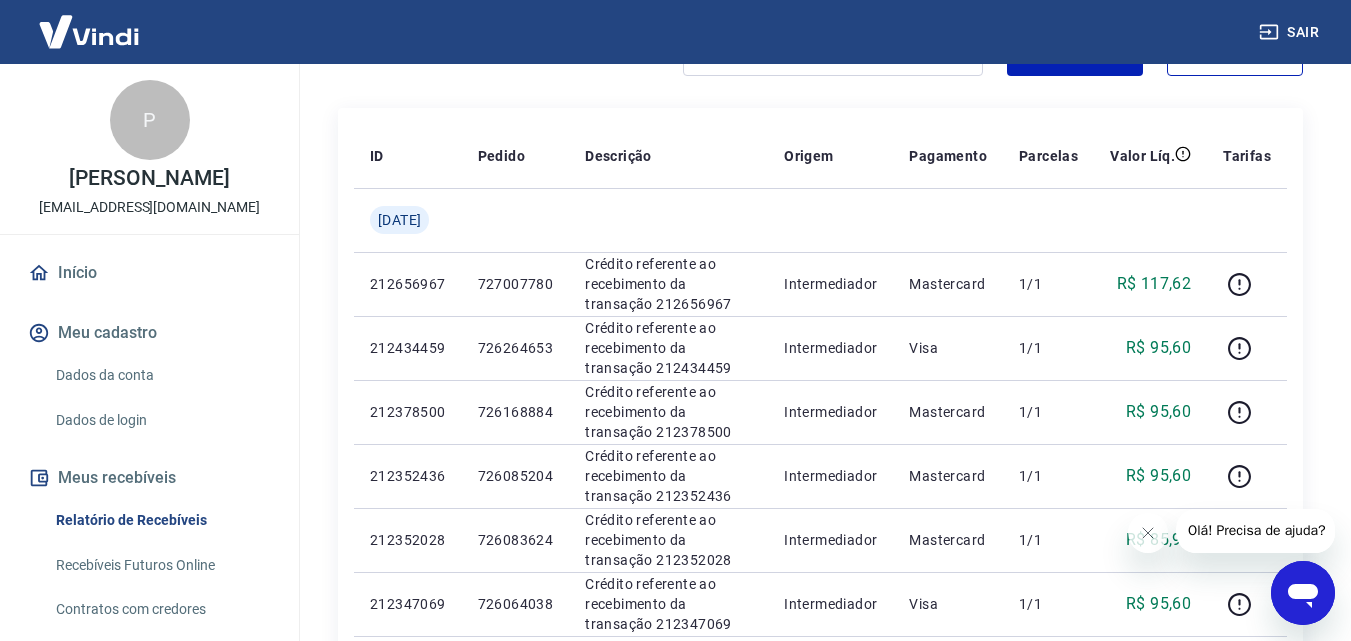 drag, startPoint x: 1310, startPoint y: 573, endPoint x: 2578, endPoint y: 1133, distance: 1386.1544 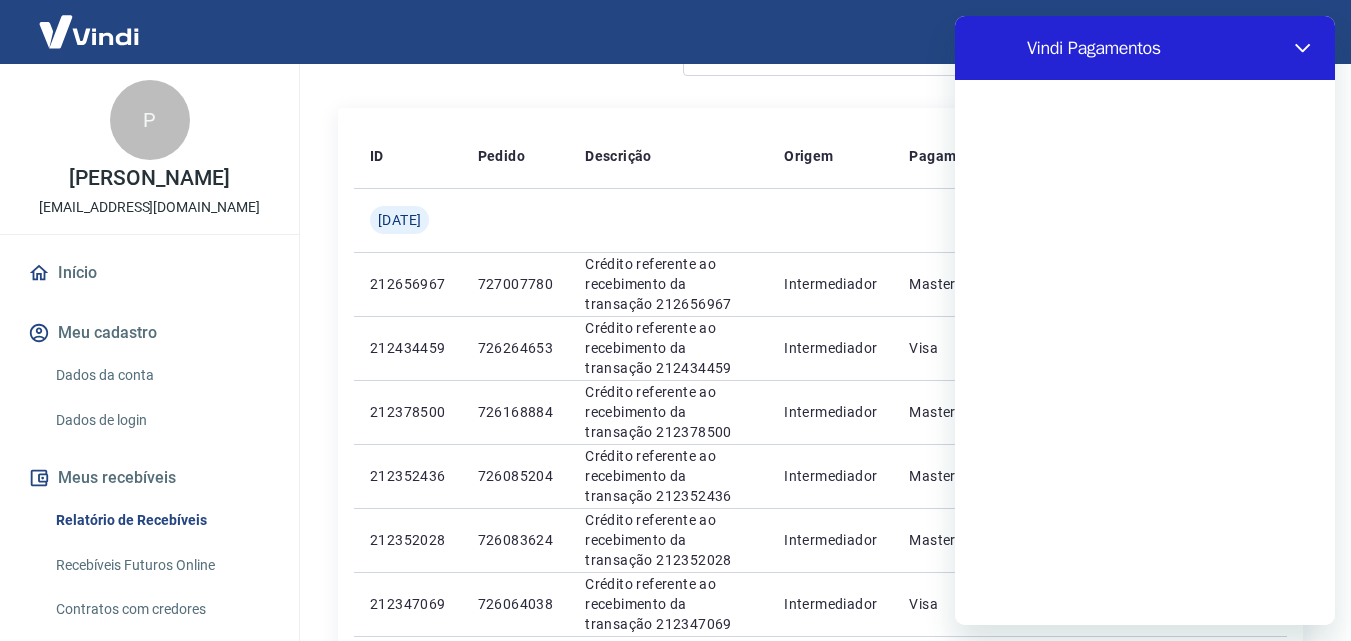 scroll, scrollTop: 0, scrollLeft: 0, axis: both 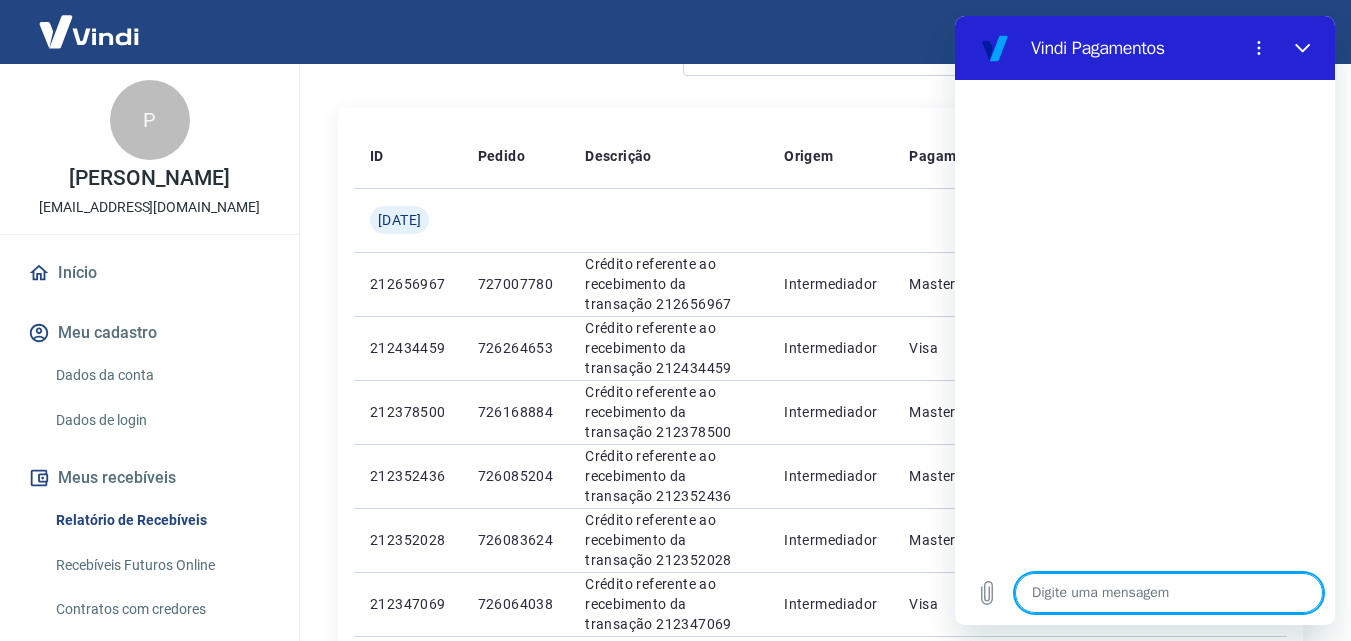 click at bounding box center [1169, 593] 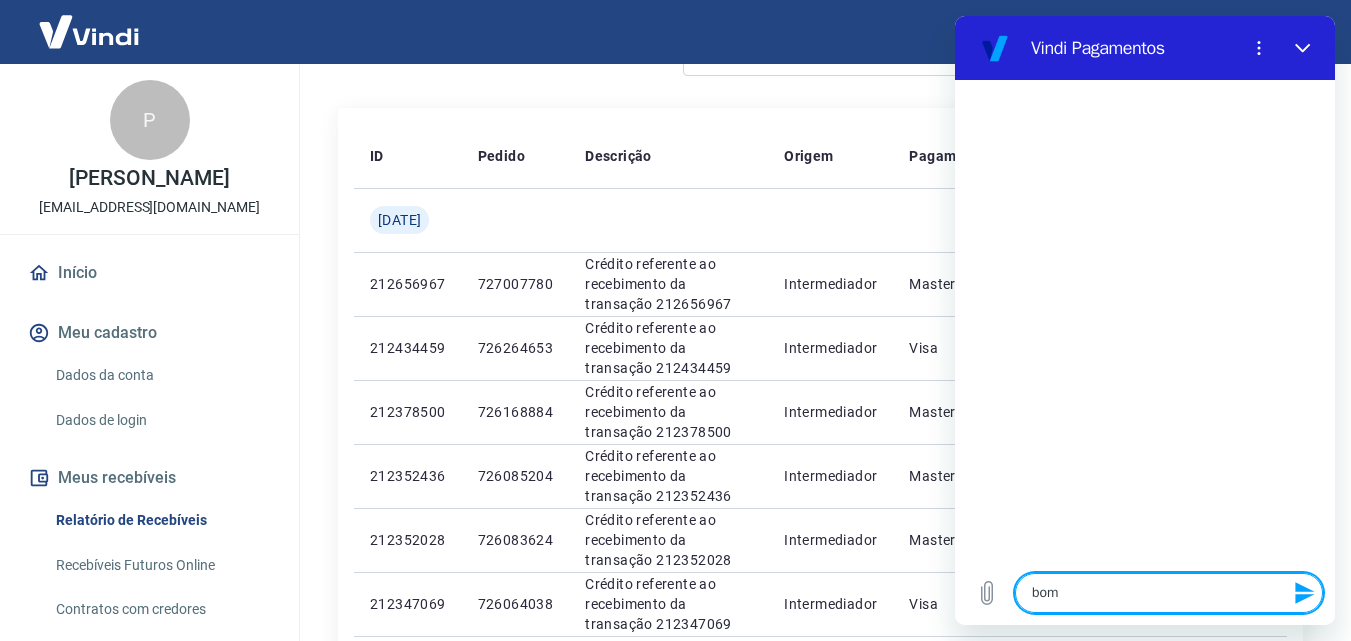 type on "bom" 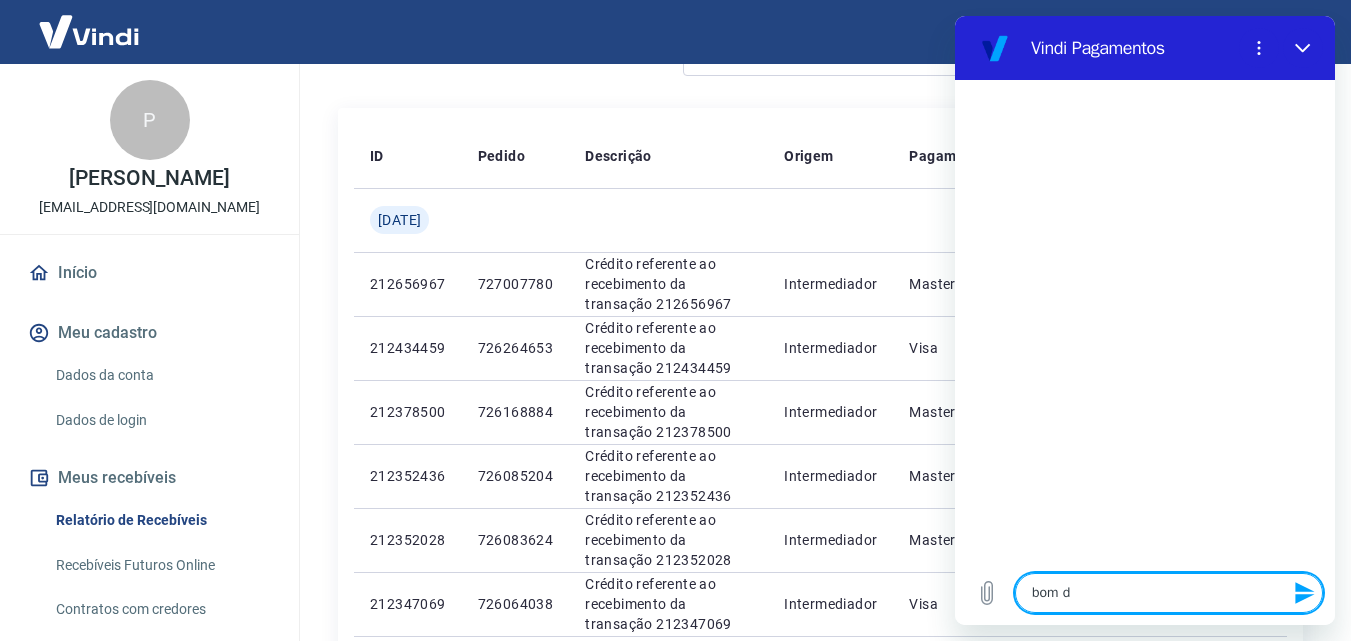 type on "bom di" 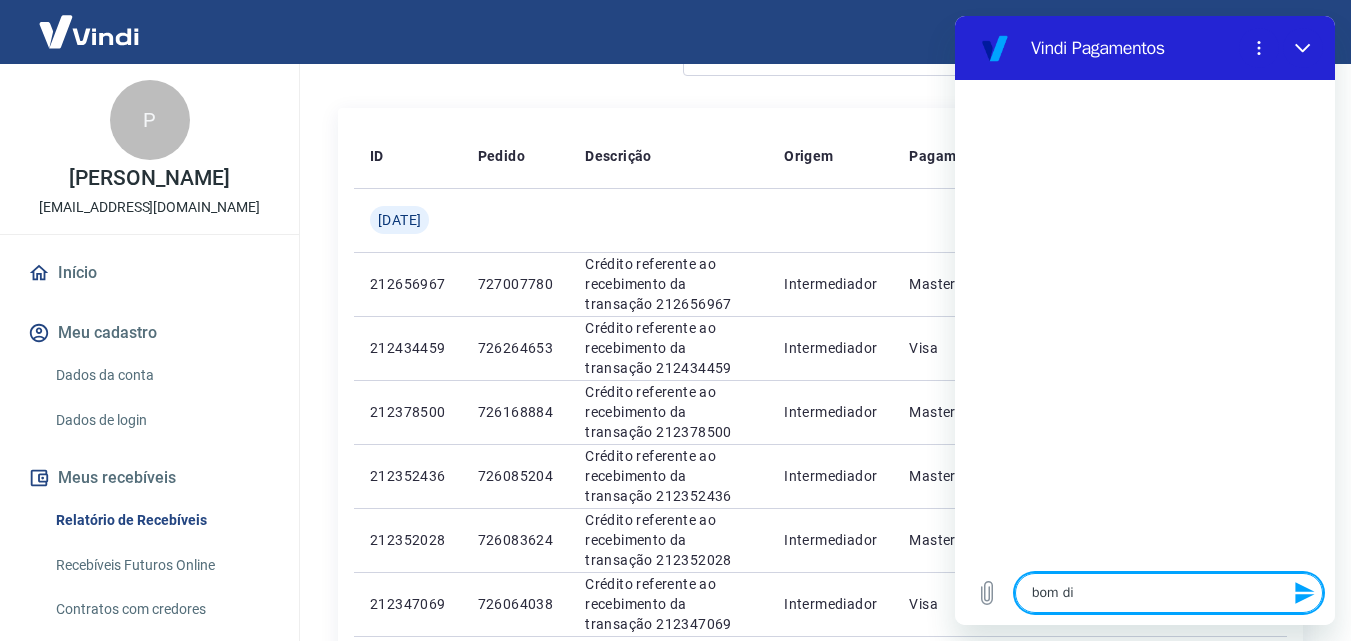 type on "bom dia" 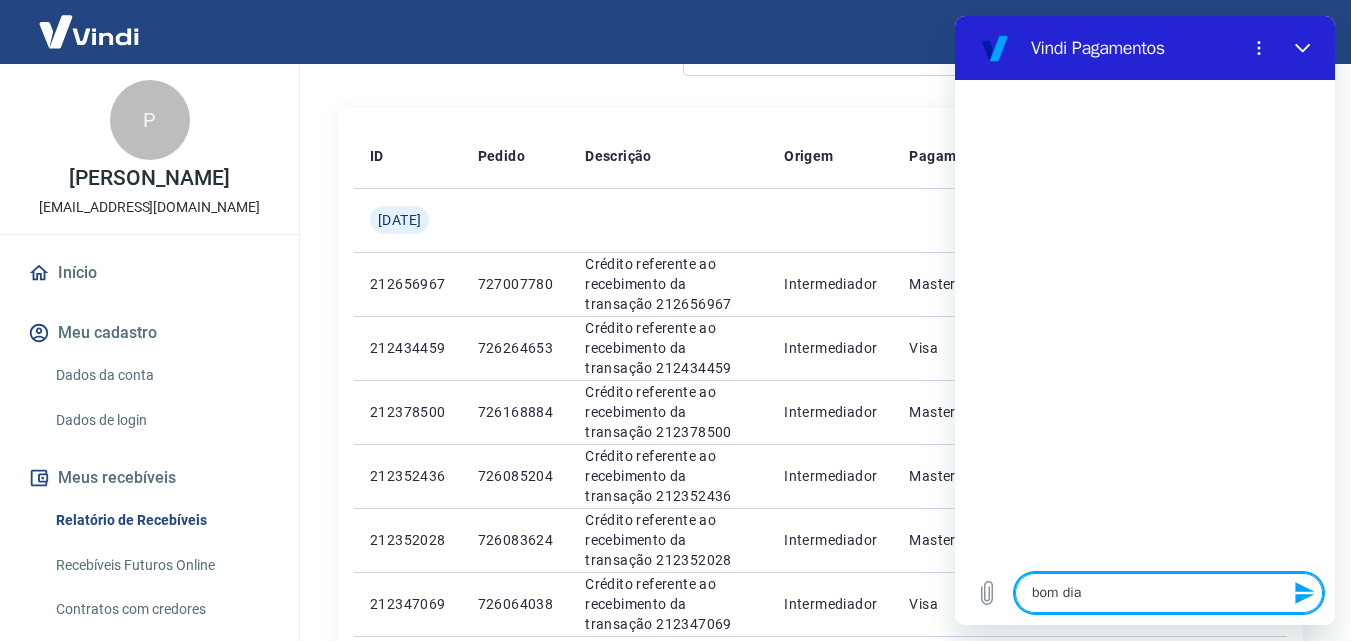 type on "bom dia." 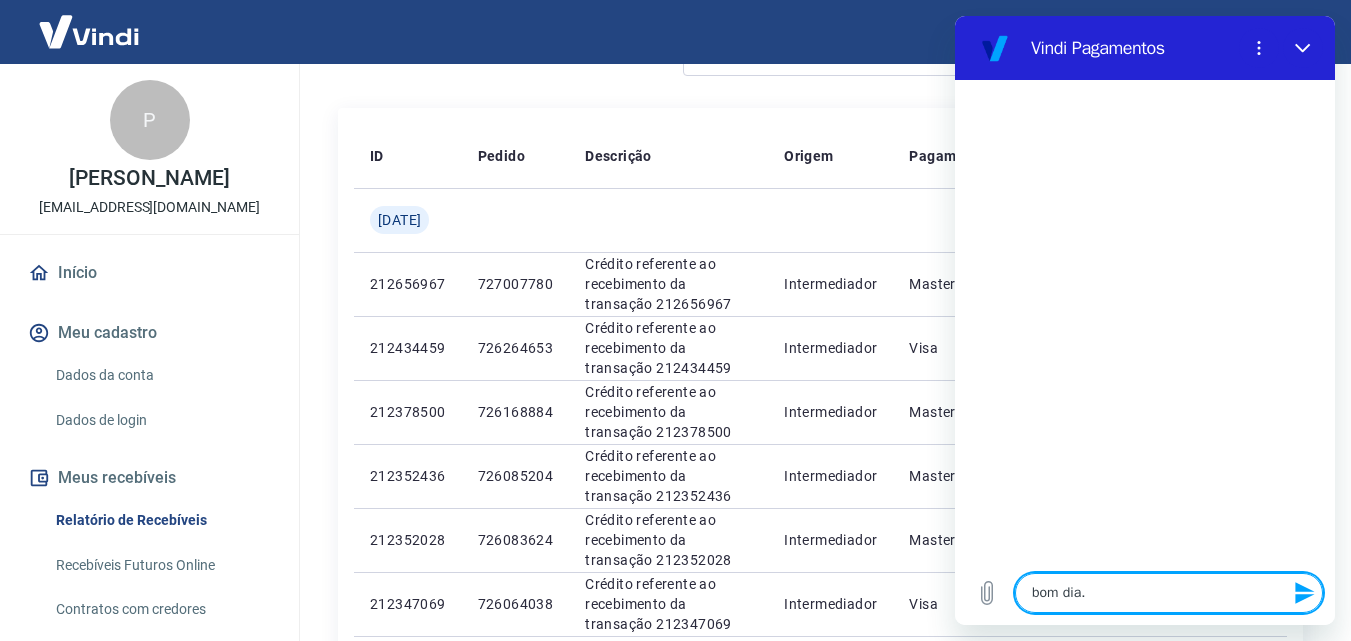 type 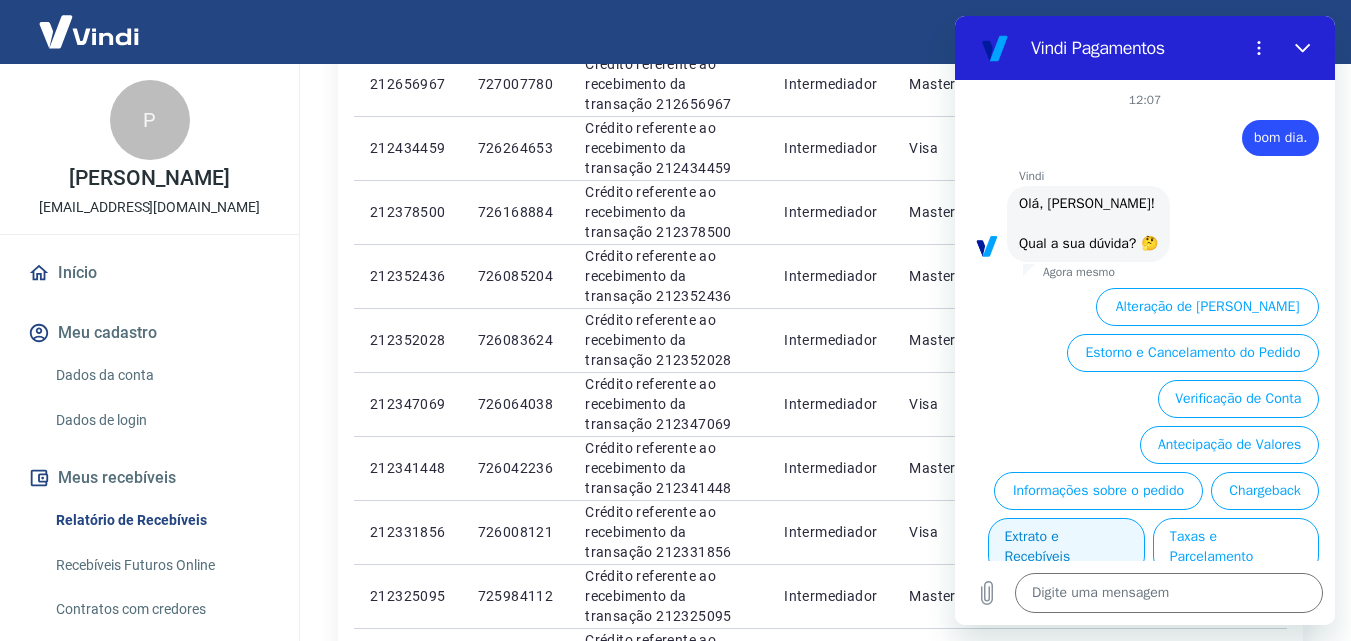 click on "Extrato e Recebíveis" at bounding box center (1066, 547) 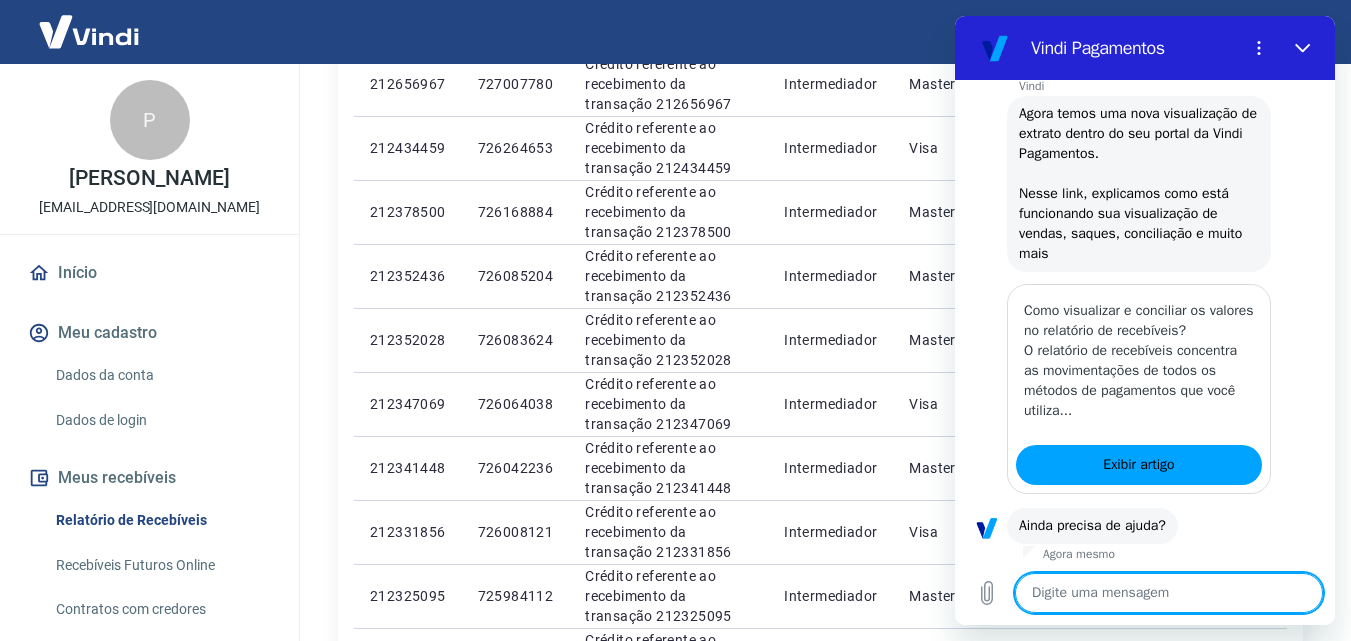 scroll, scrollTop: 216, scrollLeft: 0, axis: vertical 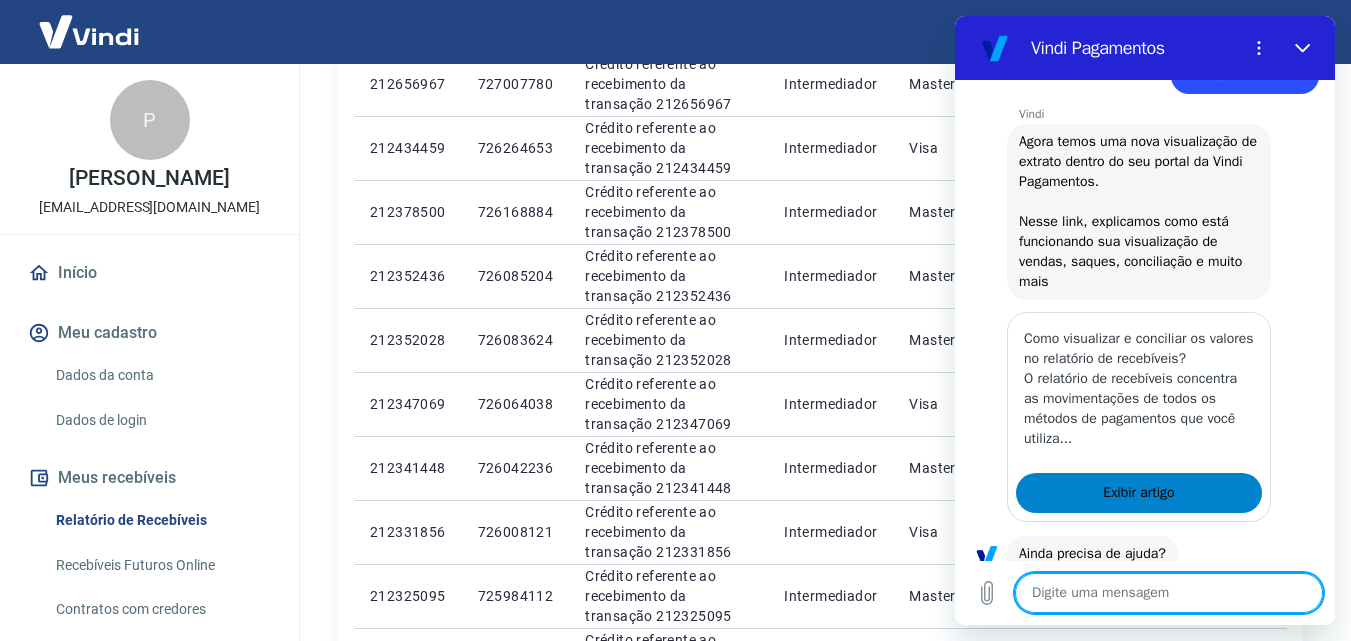 click on "Exibir artigo" at bounding box center [1138, 493] 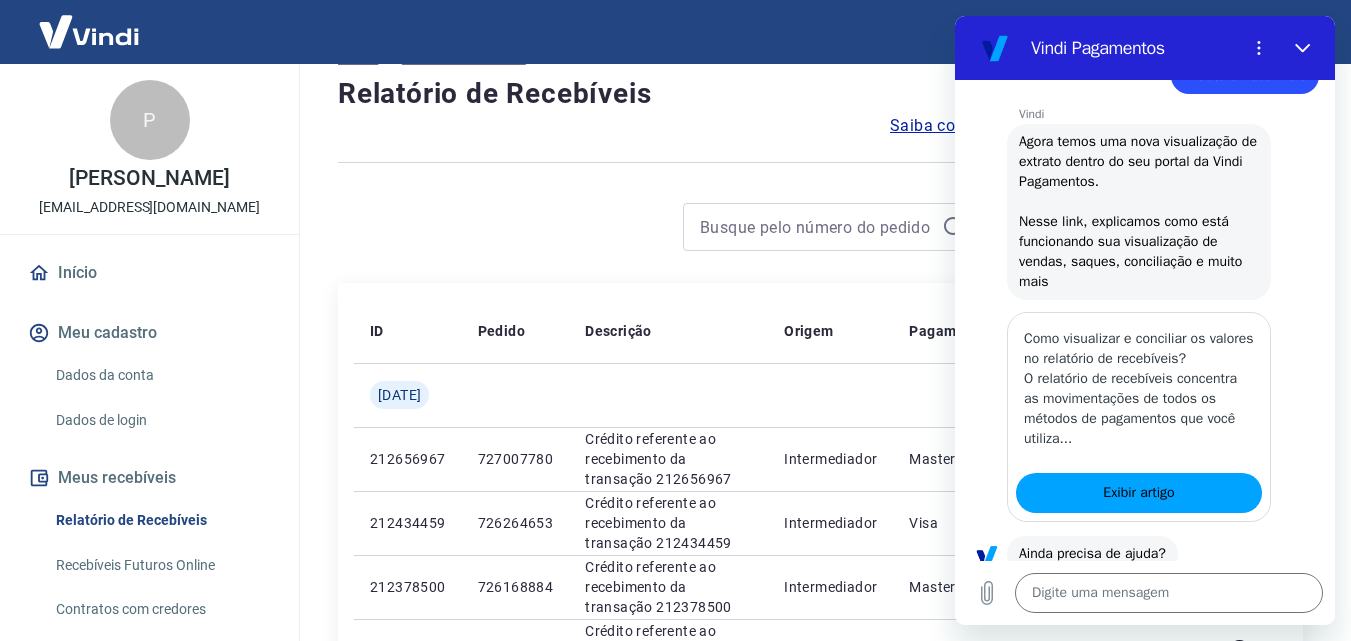 scroll, scrollTop: 0, scrollLeft: 0, axis: both 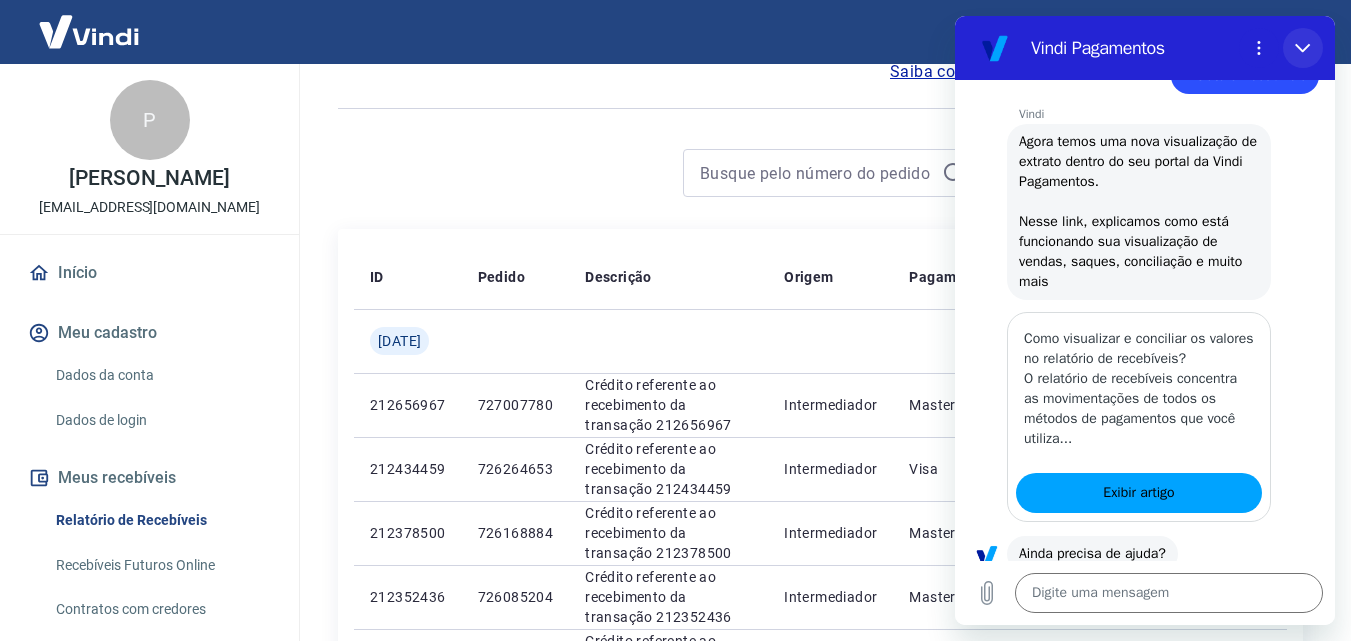 drag, startPoint x: 1301, startPoint y: 47, endPoint x: 2211, endPoint y: 82, distance: 910.67285 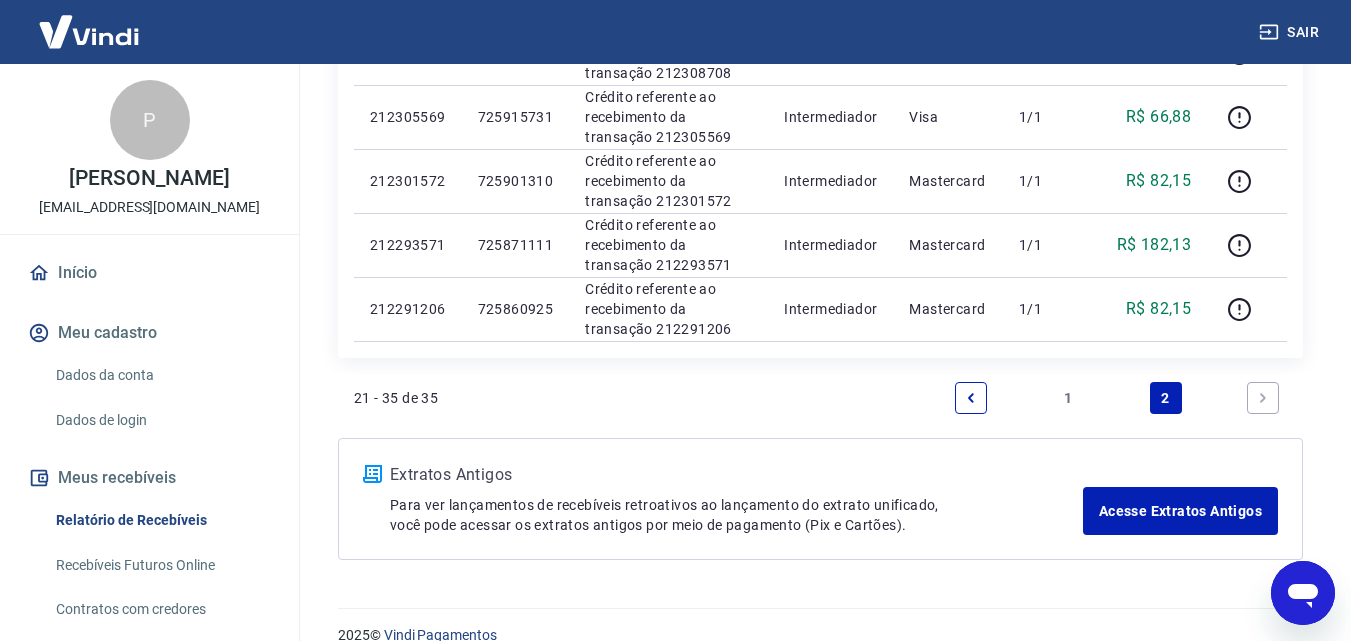 scroll, scrollTop: 1100, scrollLeft: 0, axis: vertical 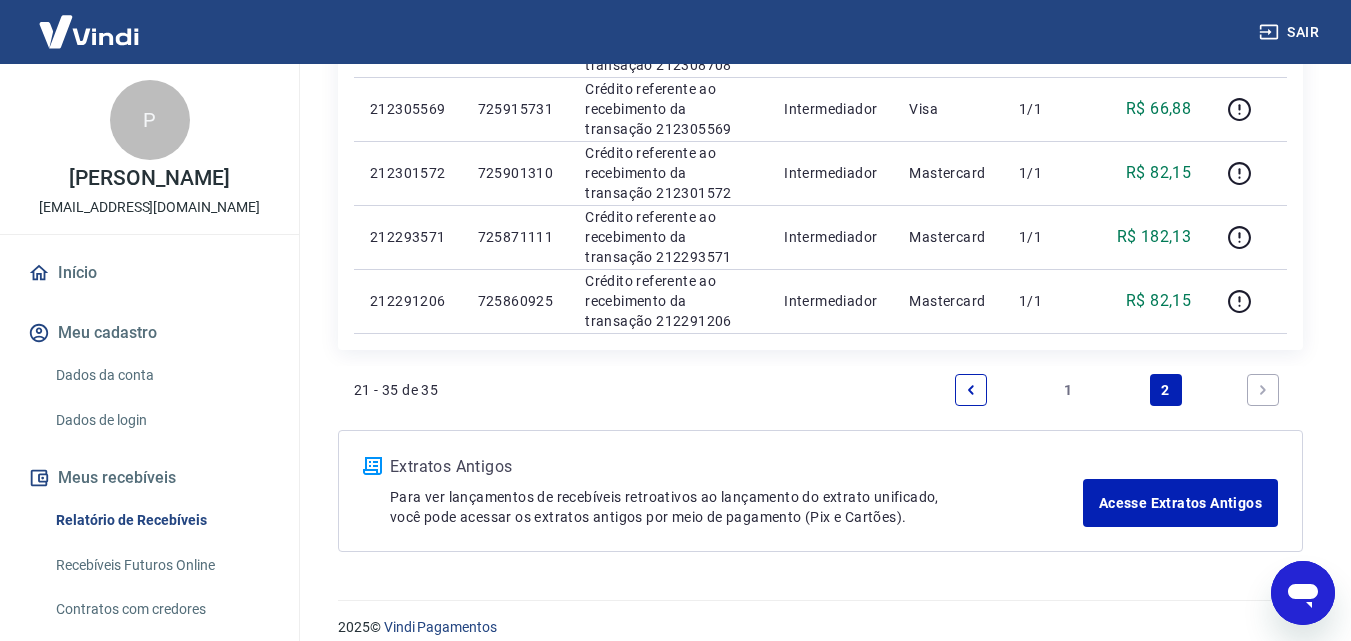 click 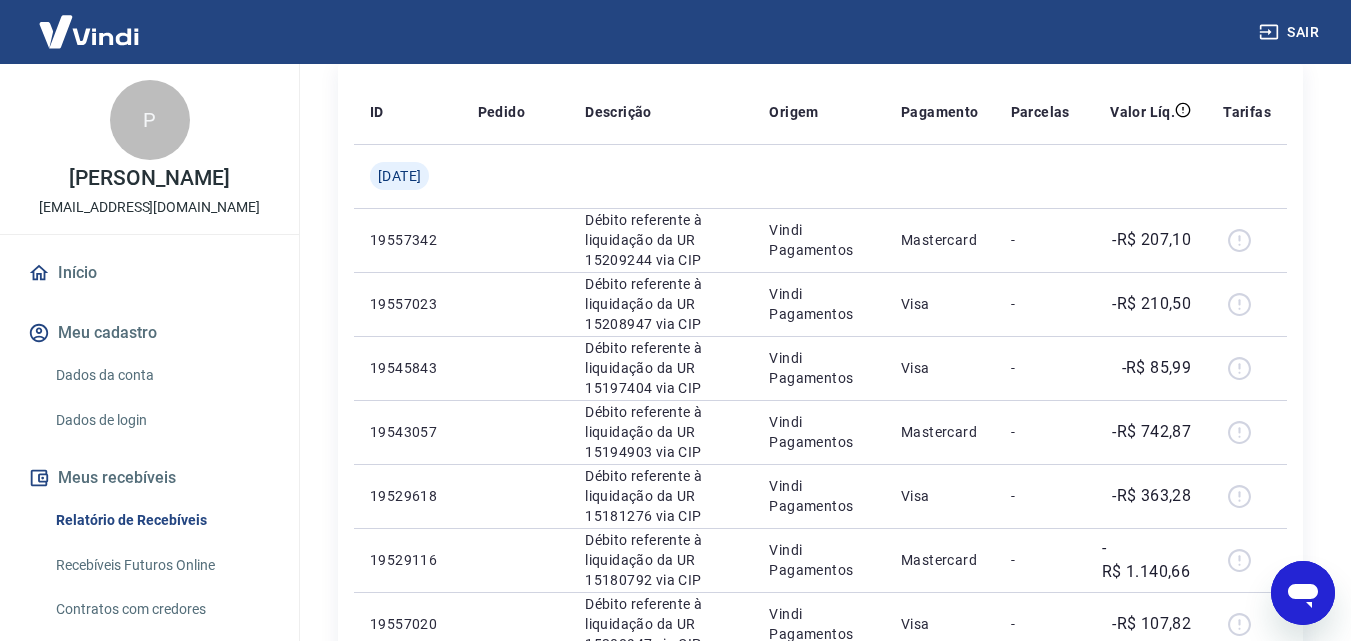 scroll, scrollTop: 300, scrollLeft: 0, axis: vertical 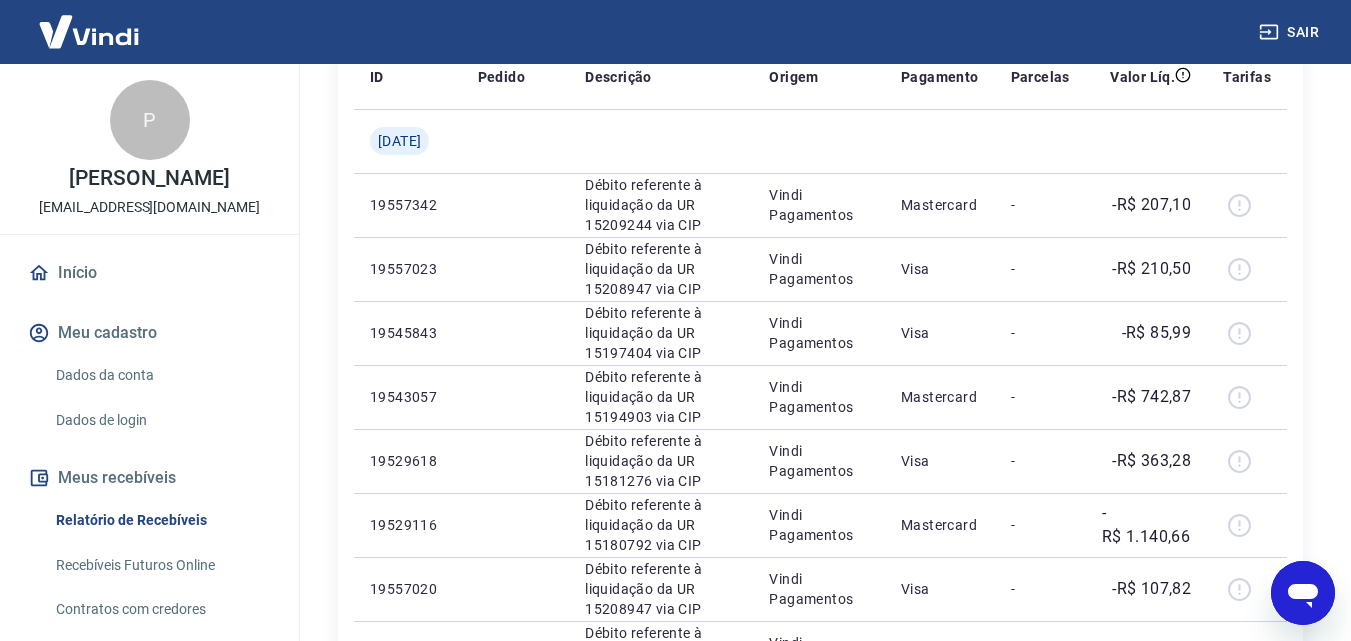 type on "x" 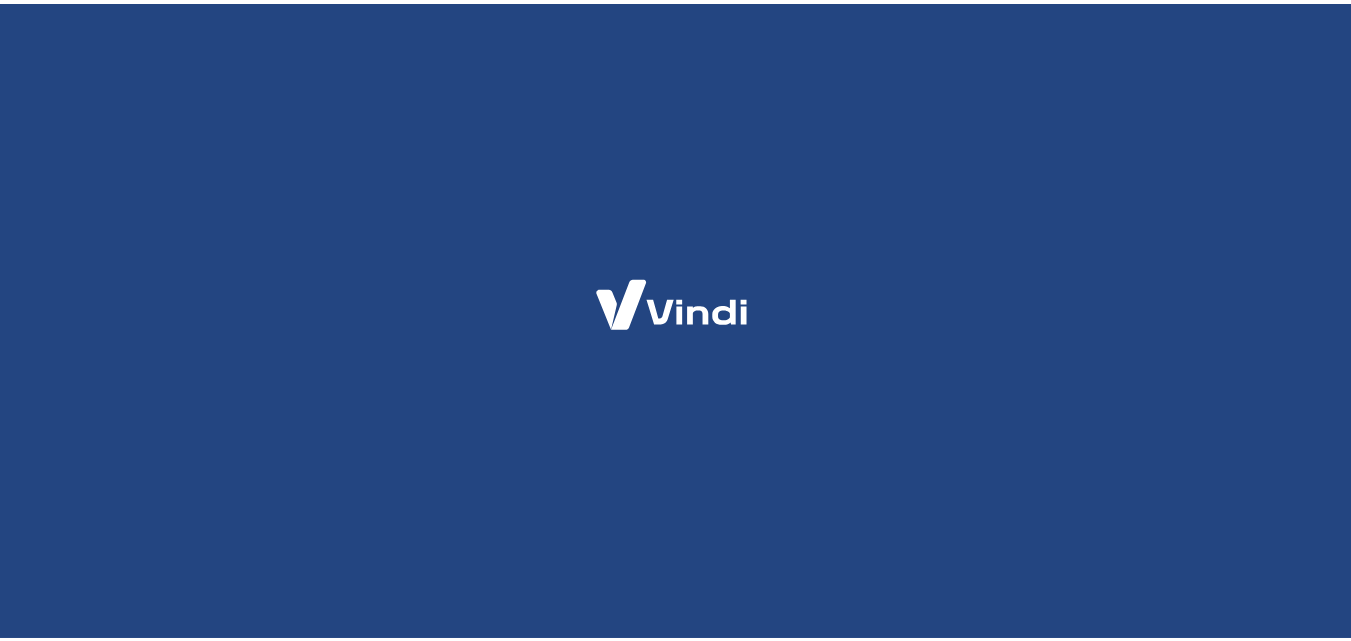 scroll, scrollTop: 0, scrollLeft: 0, axis: both 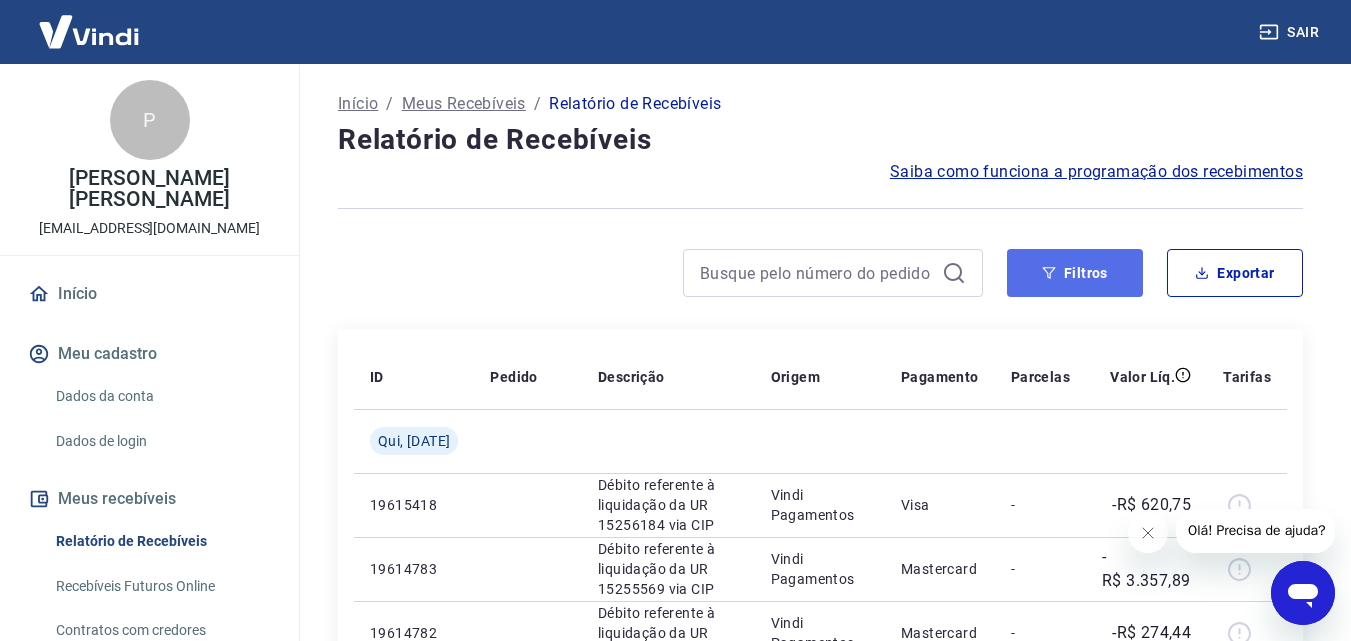 click on "Filtros" at bounding box center (1075, 273) 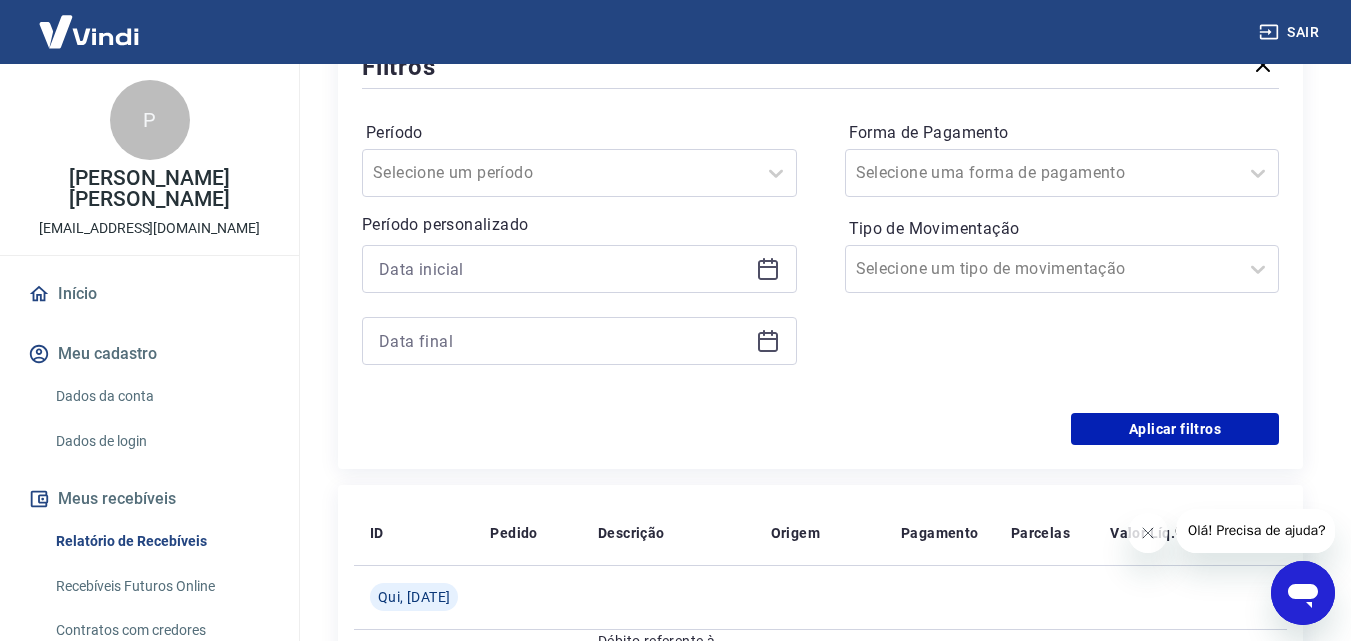 scroll, scrollTop: 300, scrollLeft: 0, axis: vertical 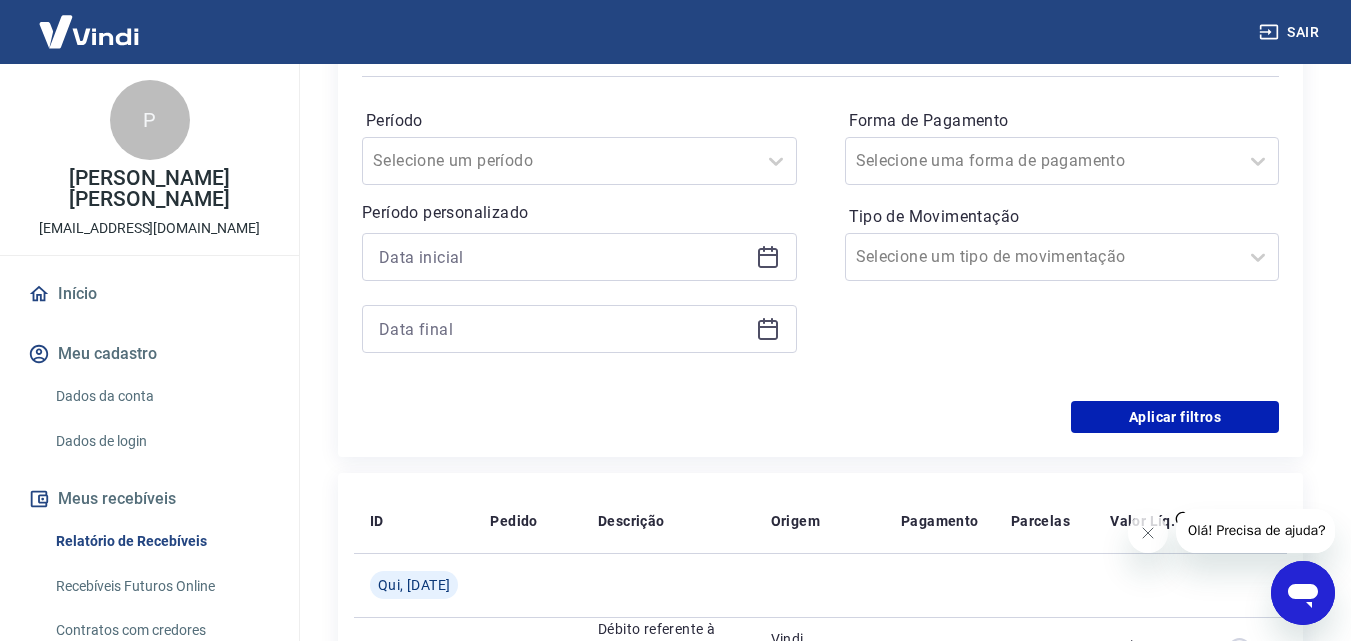 click 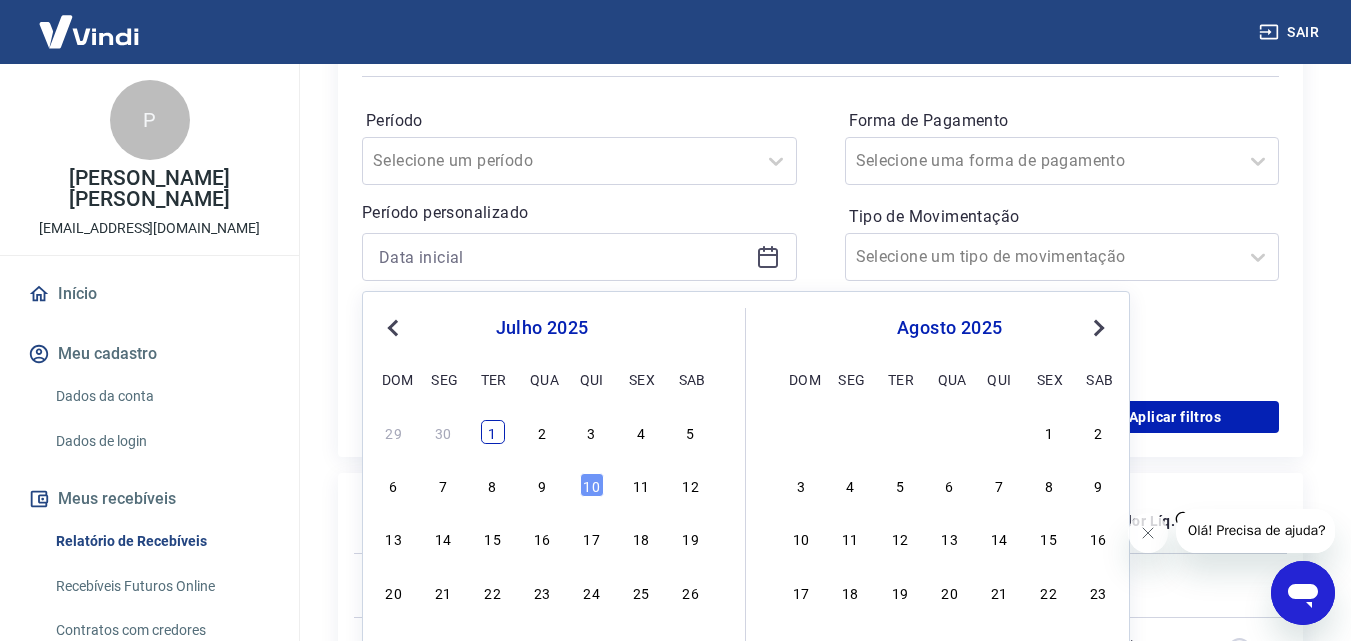 click on "1" at bounding box center (493, 432) 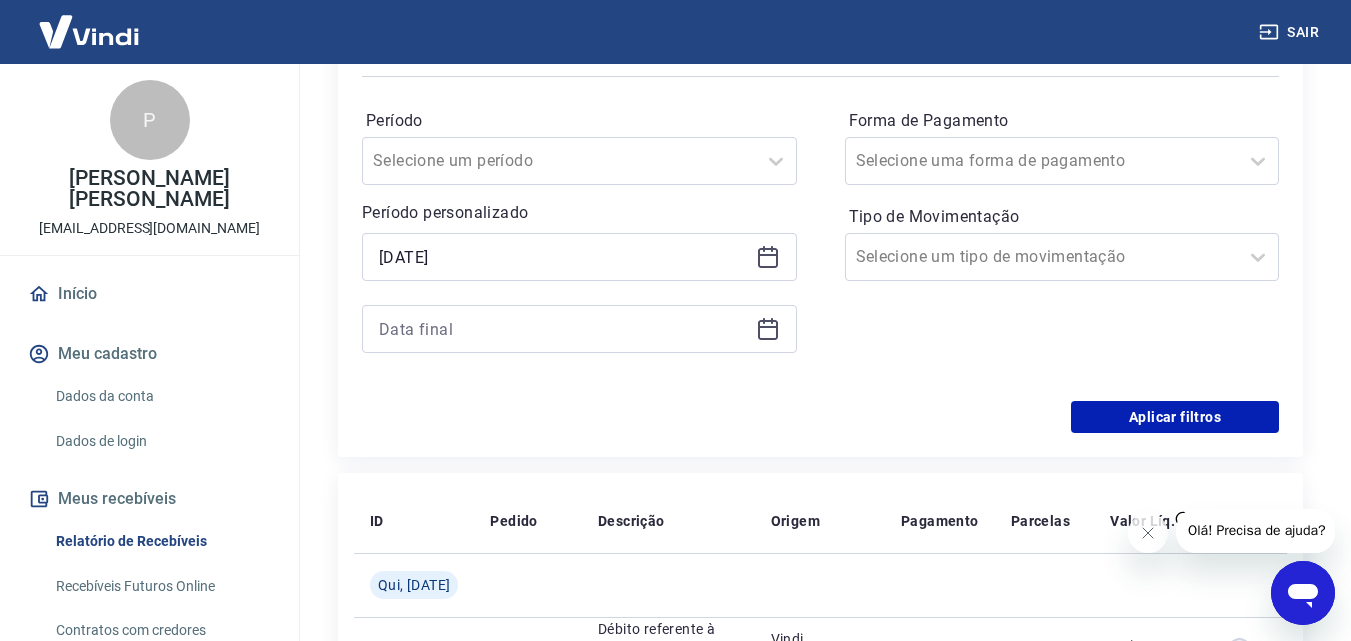 type on "01/07/2025" 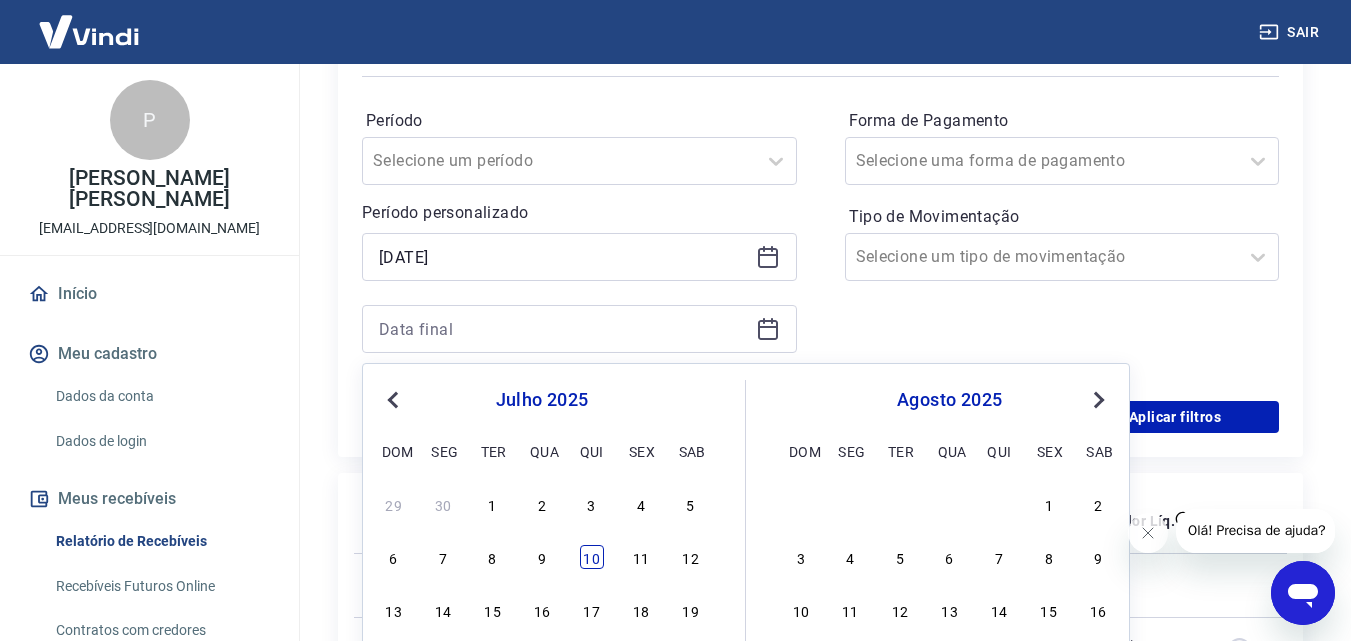 click on "10" at bounding box center [592, 557] 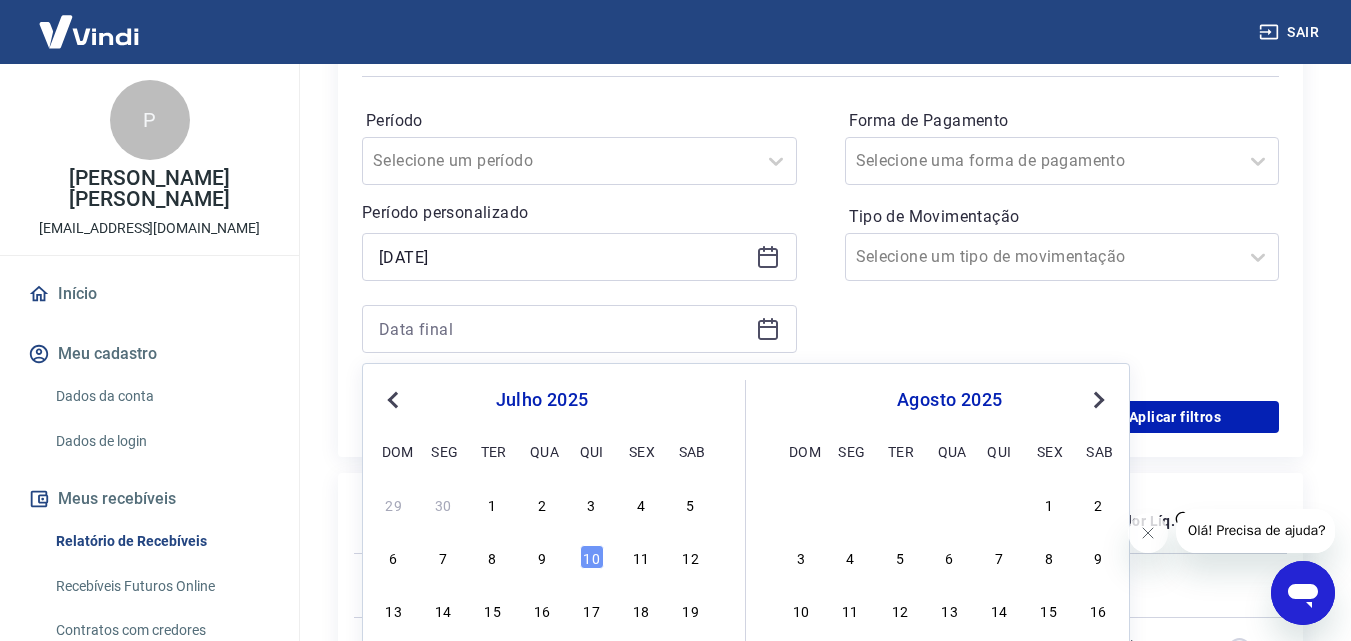 type on "10/07/2025" 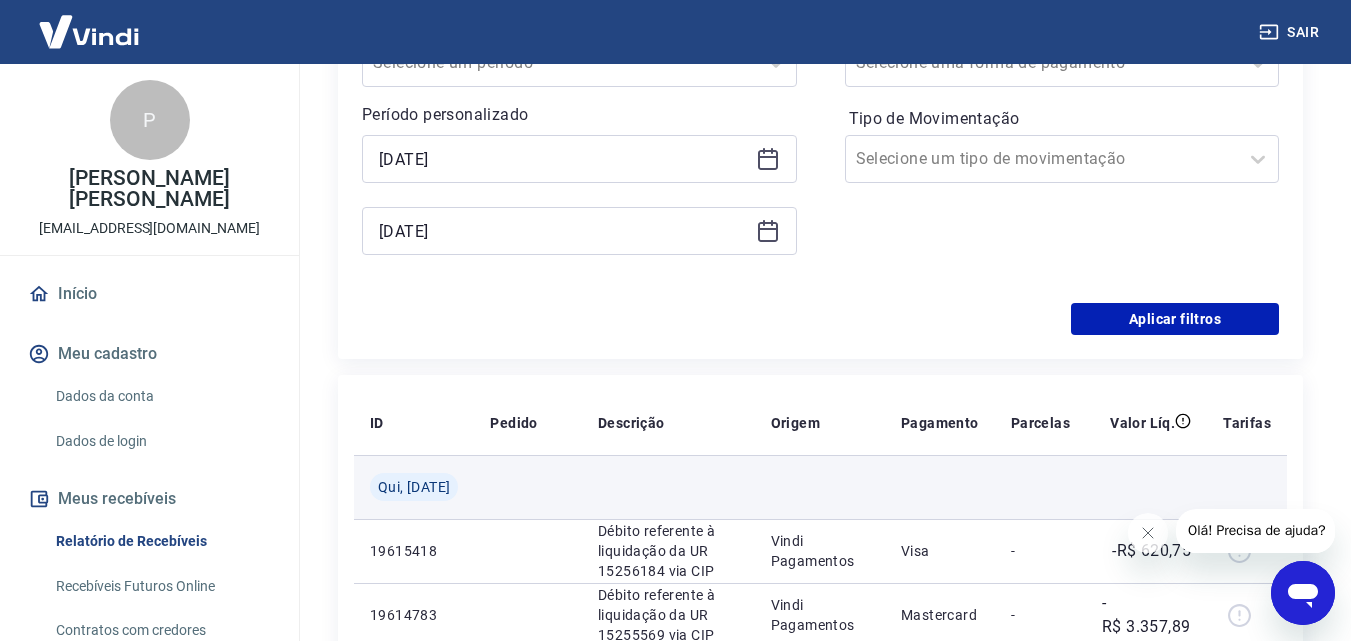 scroll, scrollTop: 600, scrollLeft: 0, axis: vertical 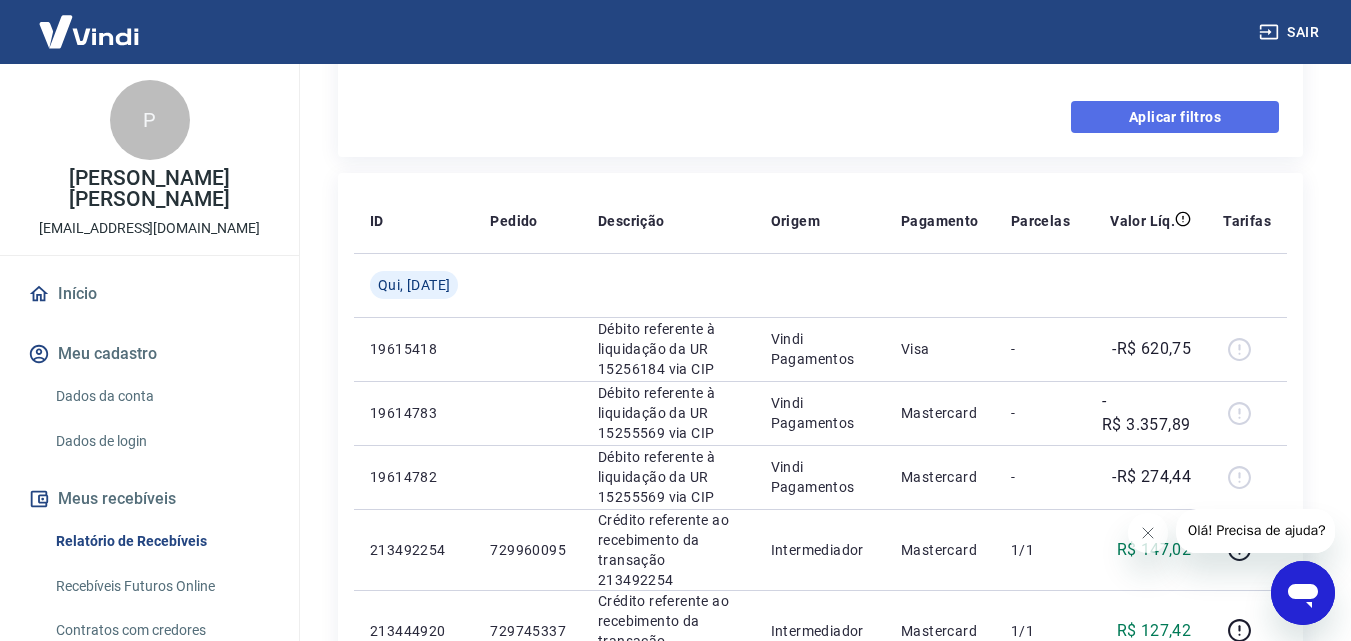 click on "Aplicar filtros" at bounding box center (1175, 117) 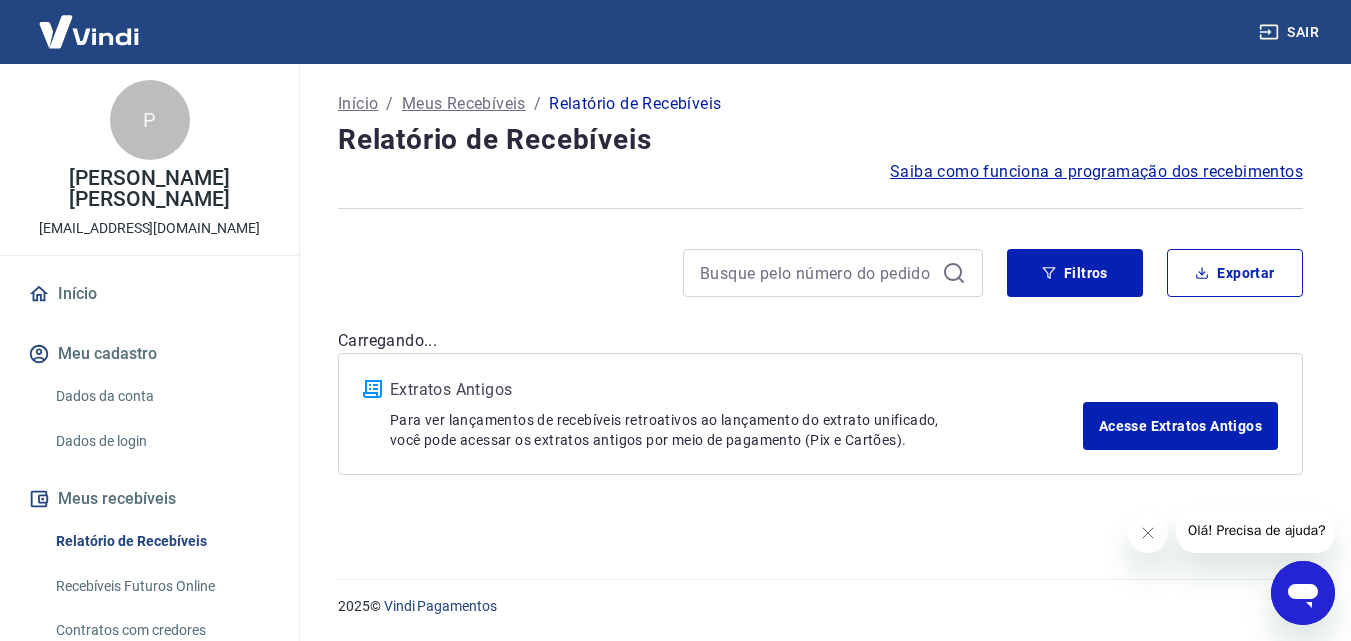 scroll, scrollTop: 0, scrollLeft: 0, axis: both 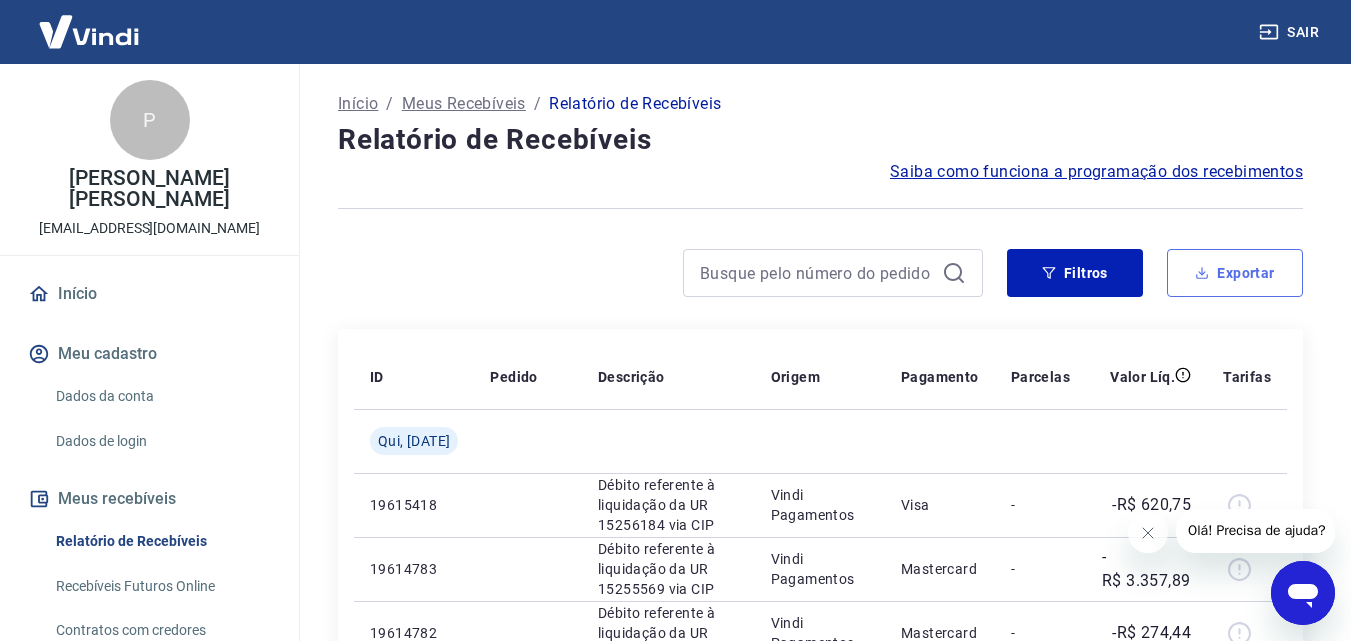 click on "Exportar" at bounding box center (1235, 273) 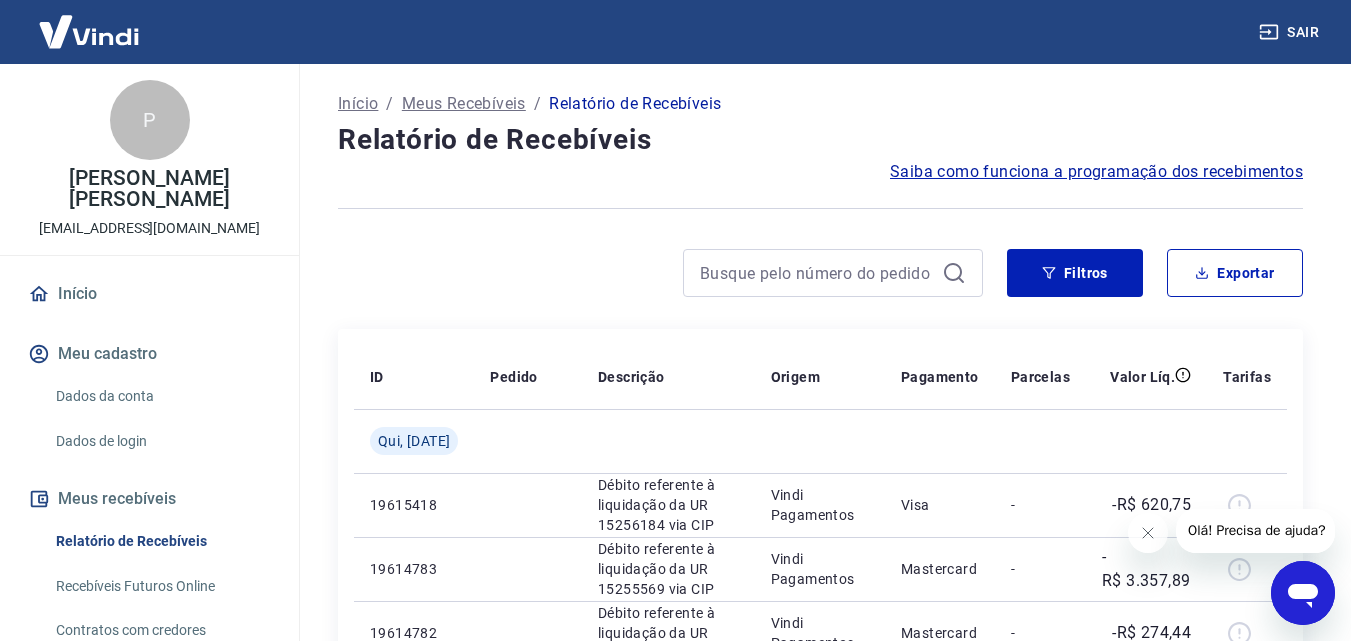 type on "01/07/2025" 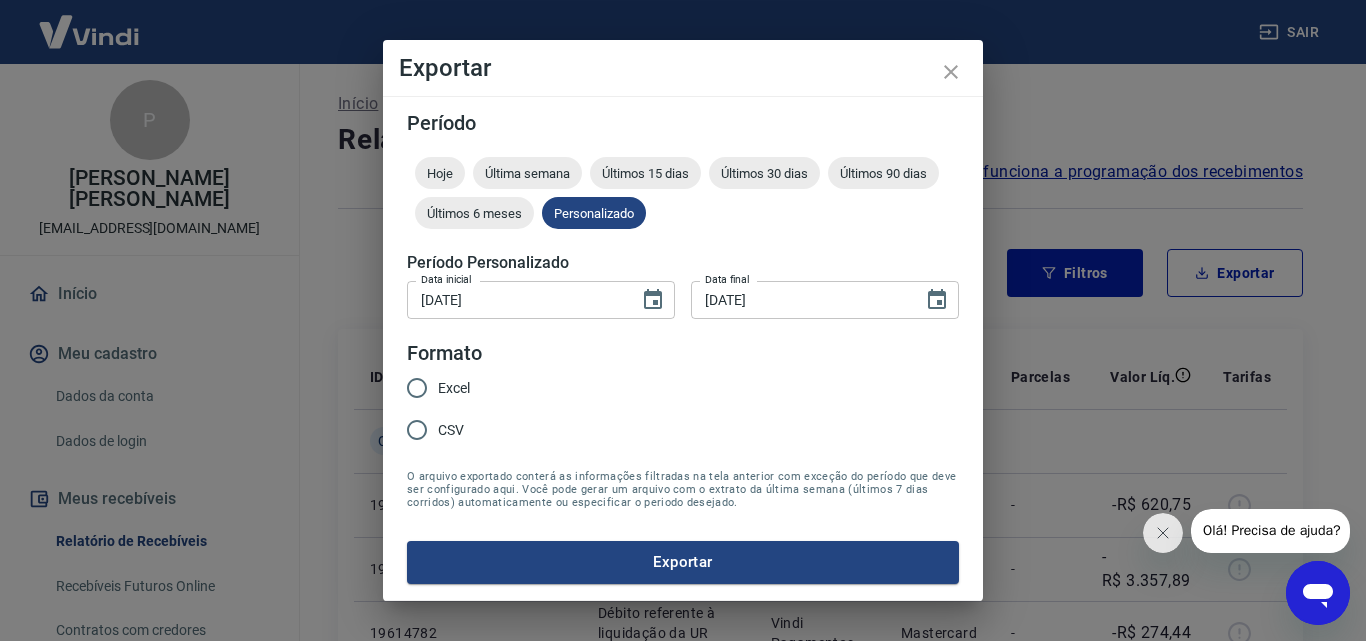 click on "Excel" at bounding box center (454, 388) 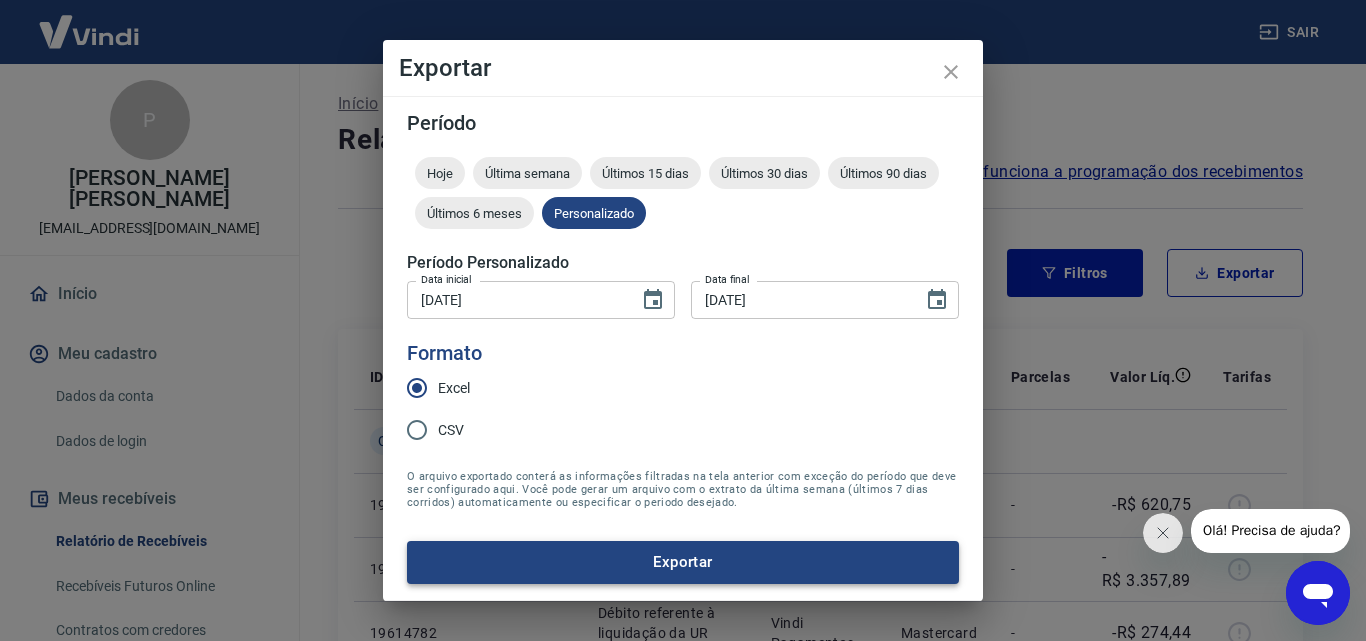 click on "Exportar" at bounding box center (683, 562) 